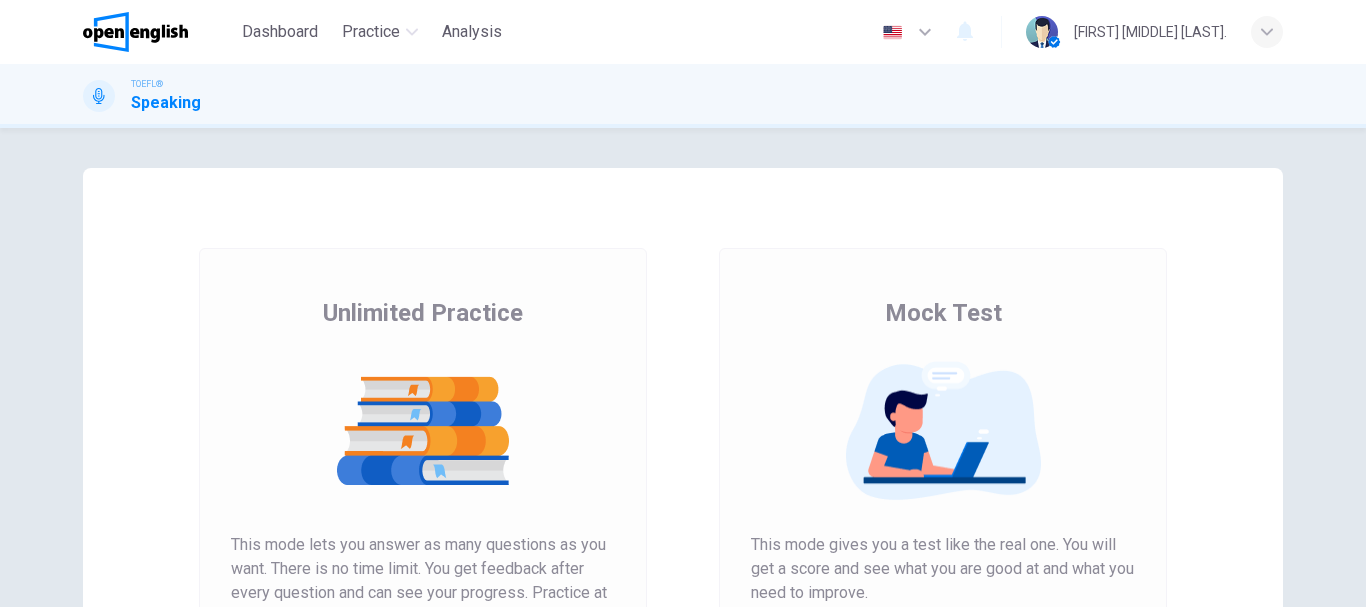 scroll, scrollTop: 0, scrollLeft: 0, axis: both 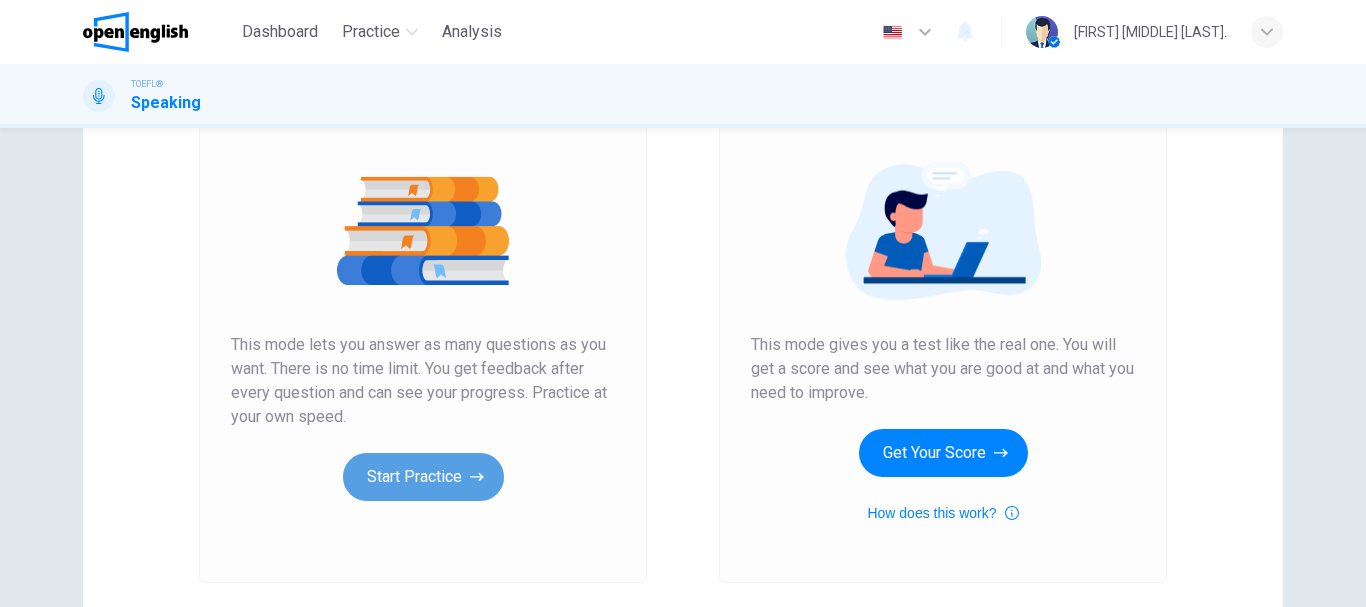 click on "Start Practice" at bounding box center [423, 477] 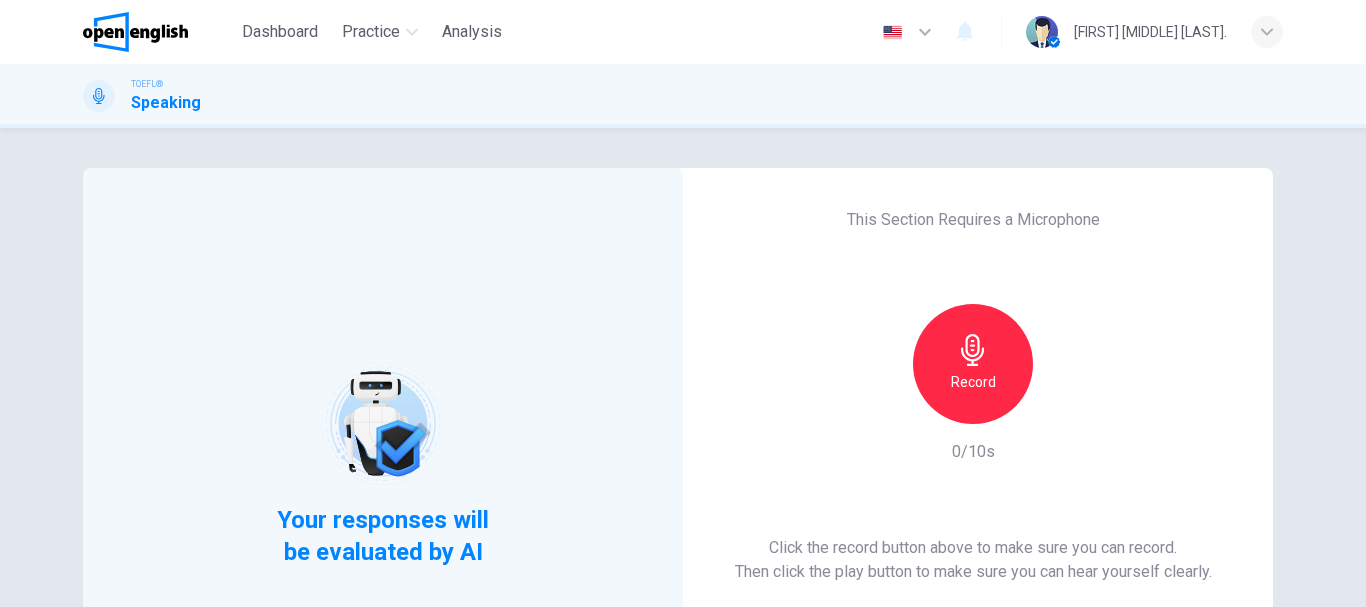 click on "Record" at bounding box center (973, 364) 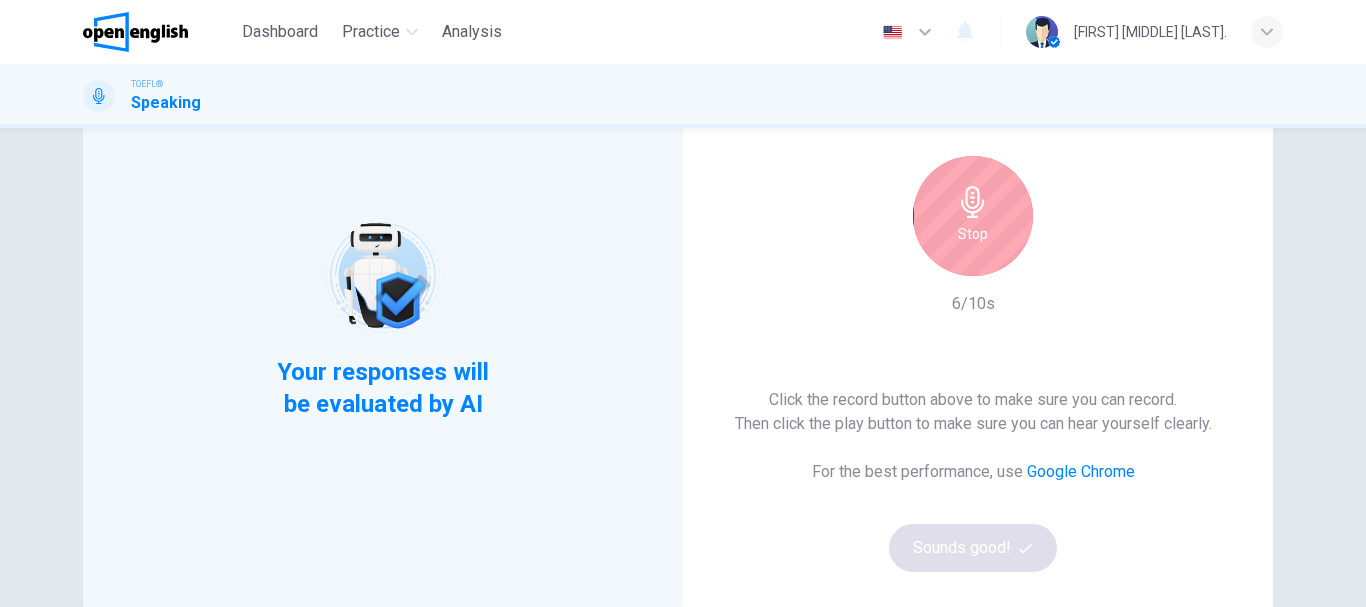 scroll, scrollTop: 100, scrollLeft: 0, axis: vertical 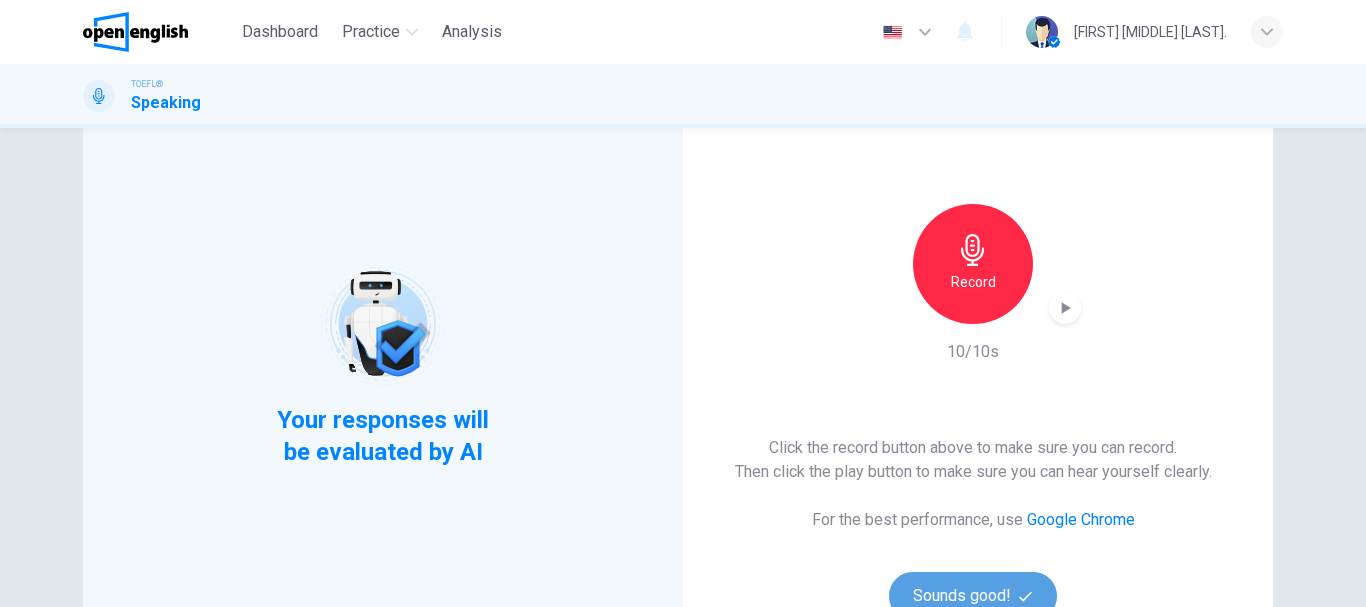 click on "Sounds good!" at bounding box center [973, 596] 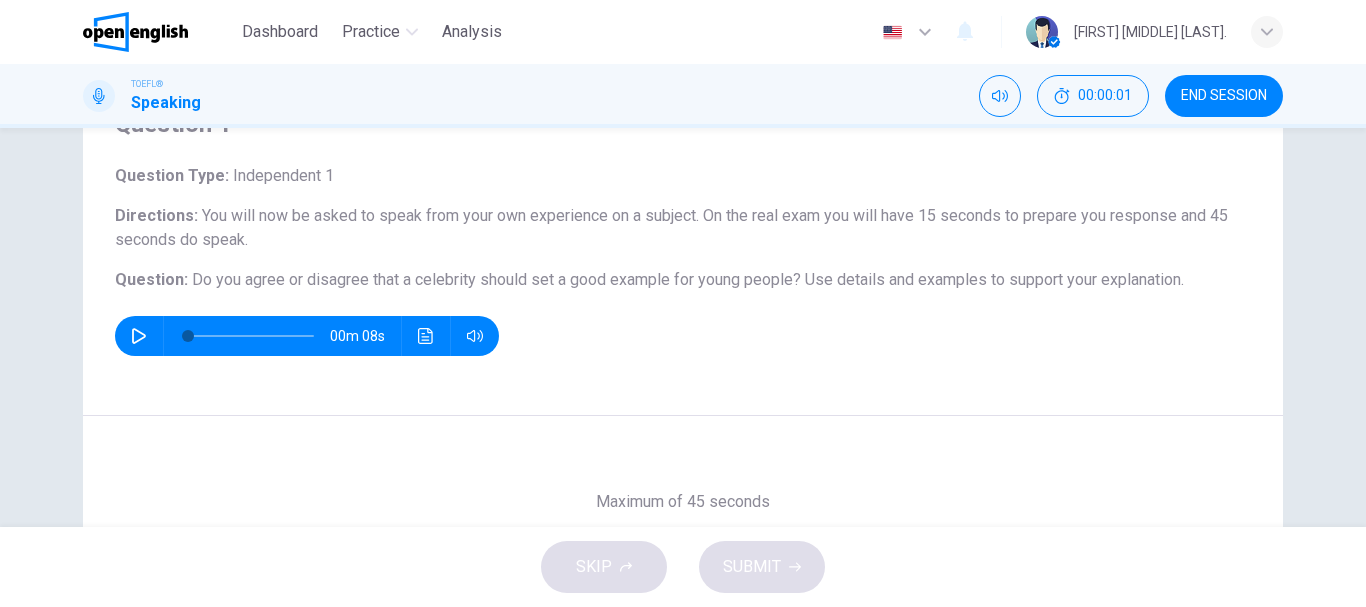 scroll, scrollTop: 0, scrollLeft: 0, axis: both 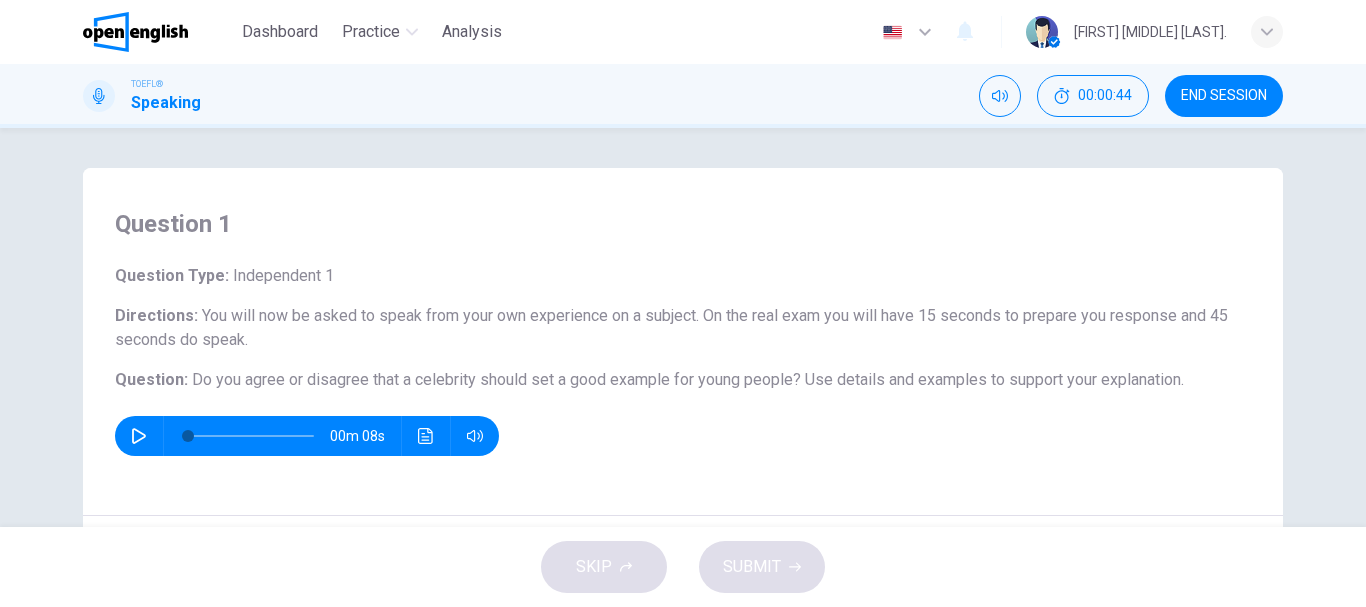 click at bounding box center [139, 436] 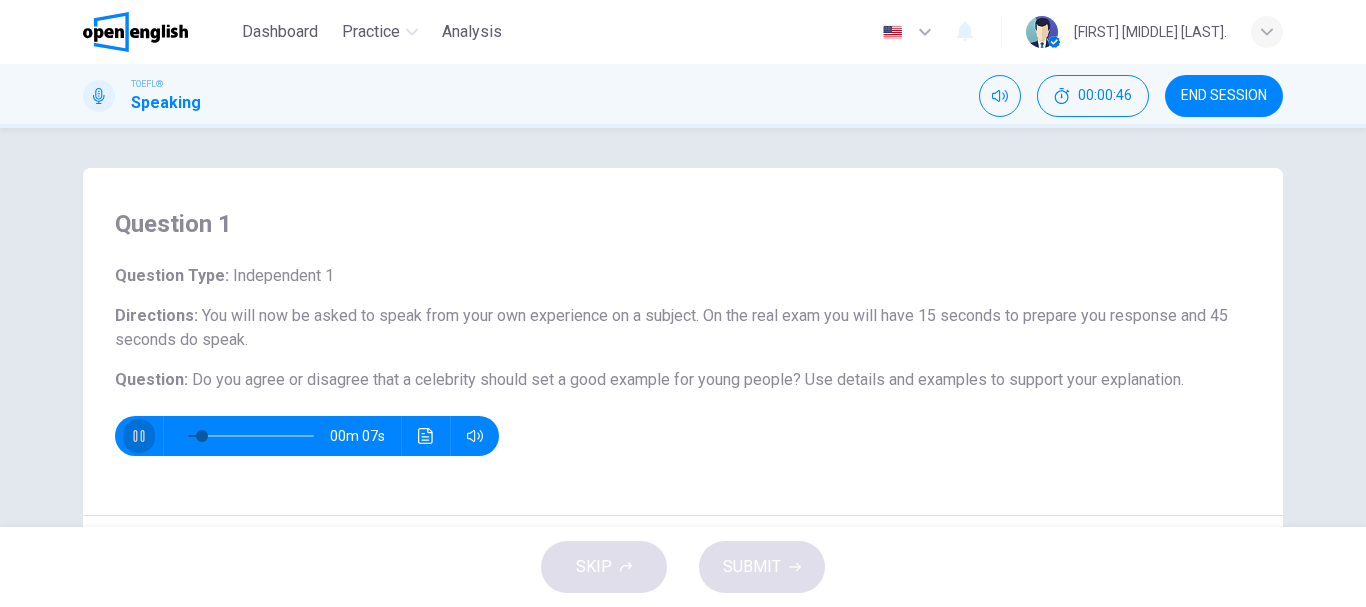 click at bounding box center (139, 436) 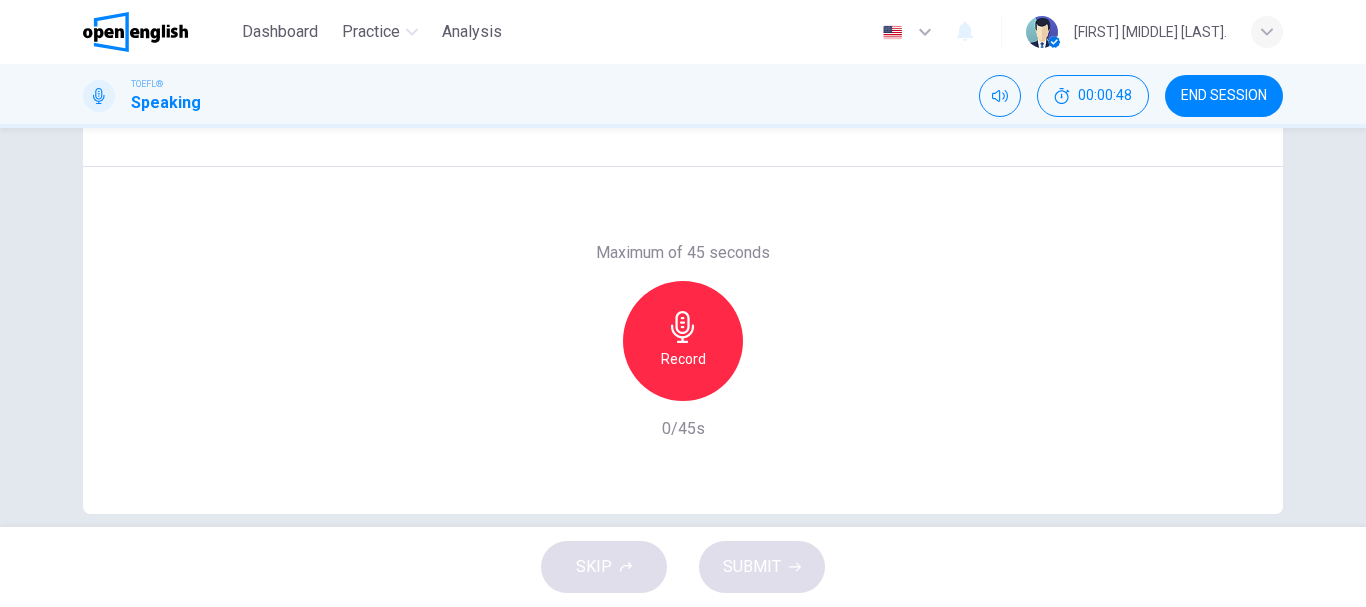 scroll, scrollTop: 376, scrollLeft: 0, axis: vertical 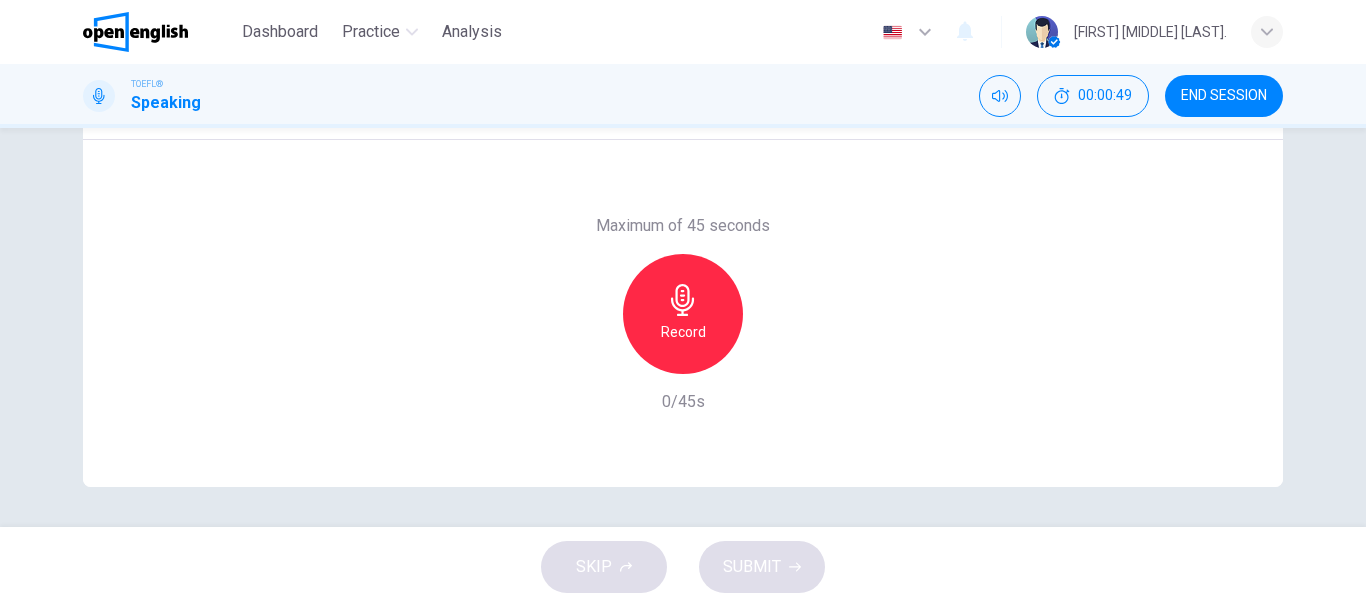 click at bounding box center (683, 300) 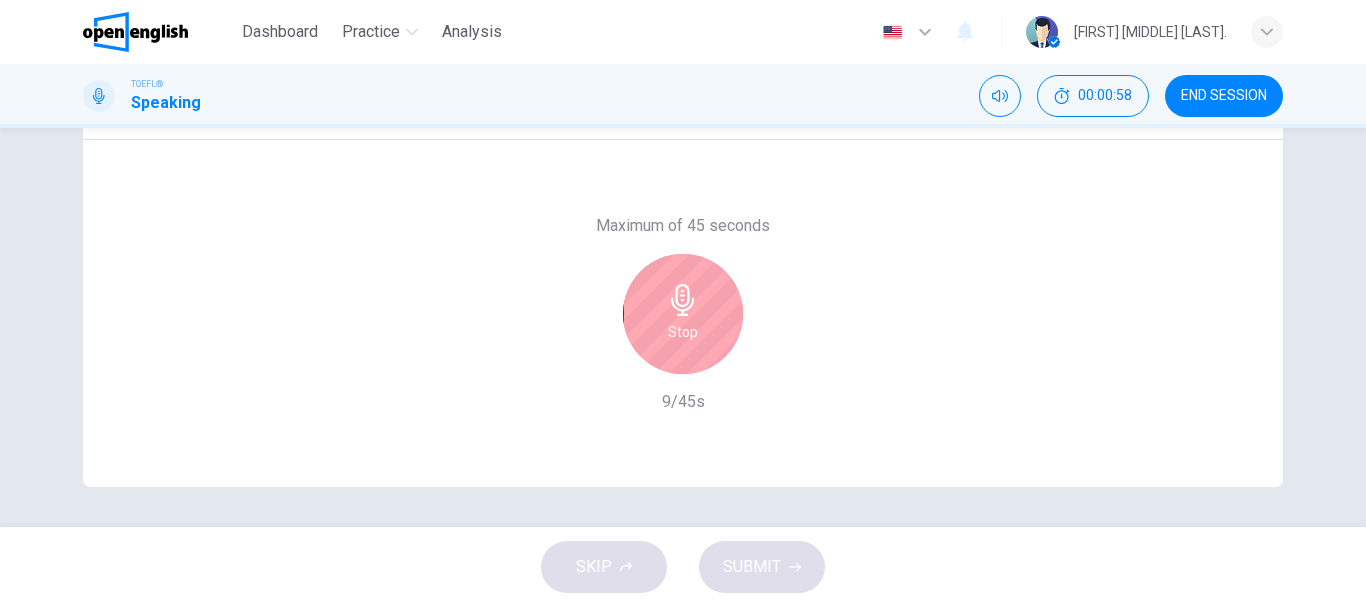click on "Stop" at bounding box center (683, 314) 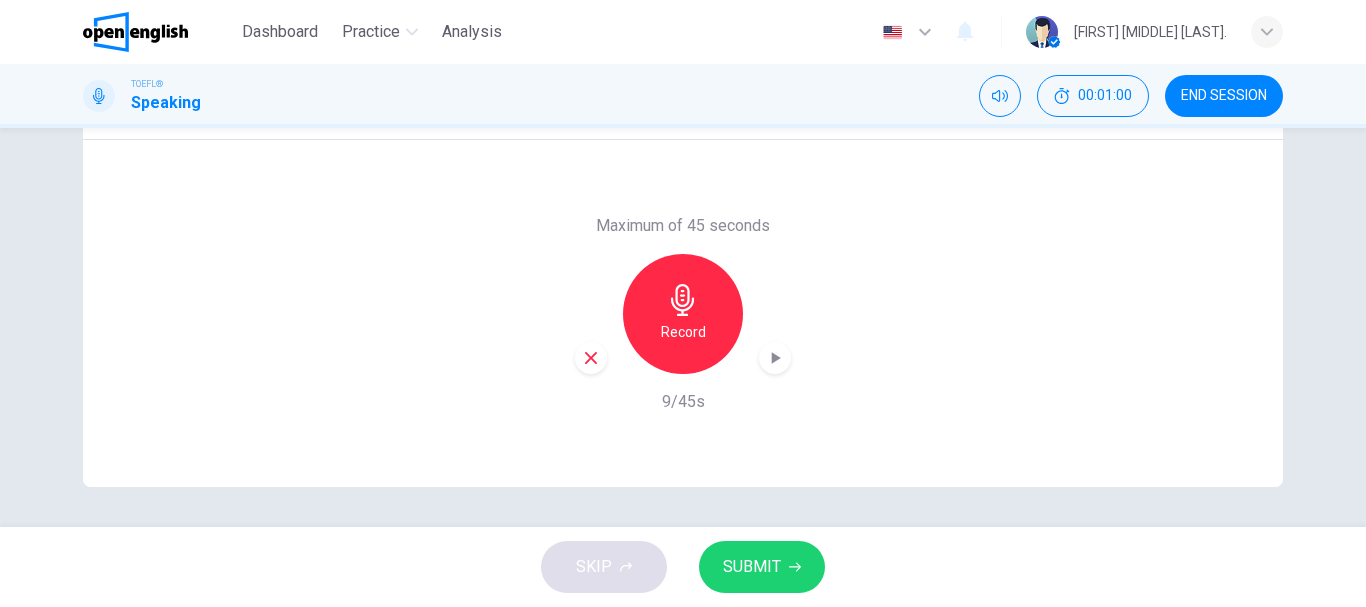 click at bounding box center [591, 358] 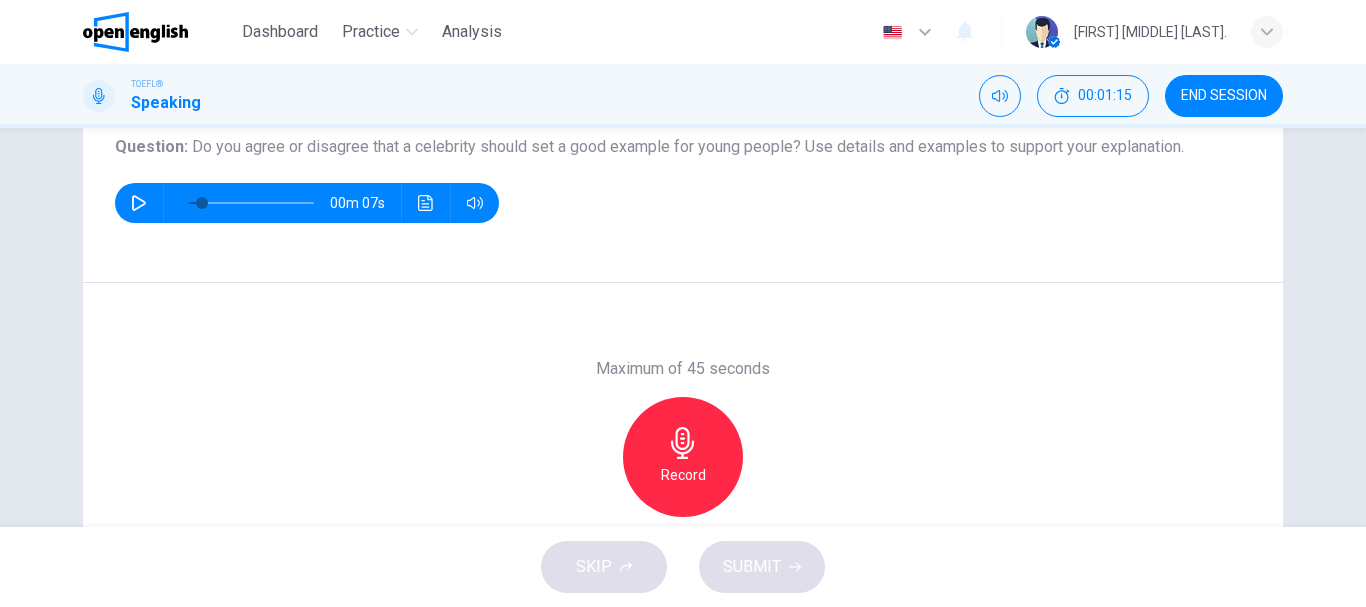 scroll, scrollTop: 276, scrollLeft: 0, axis: vertical 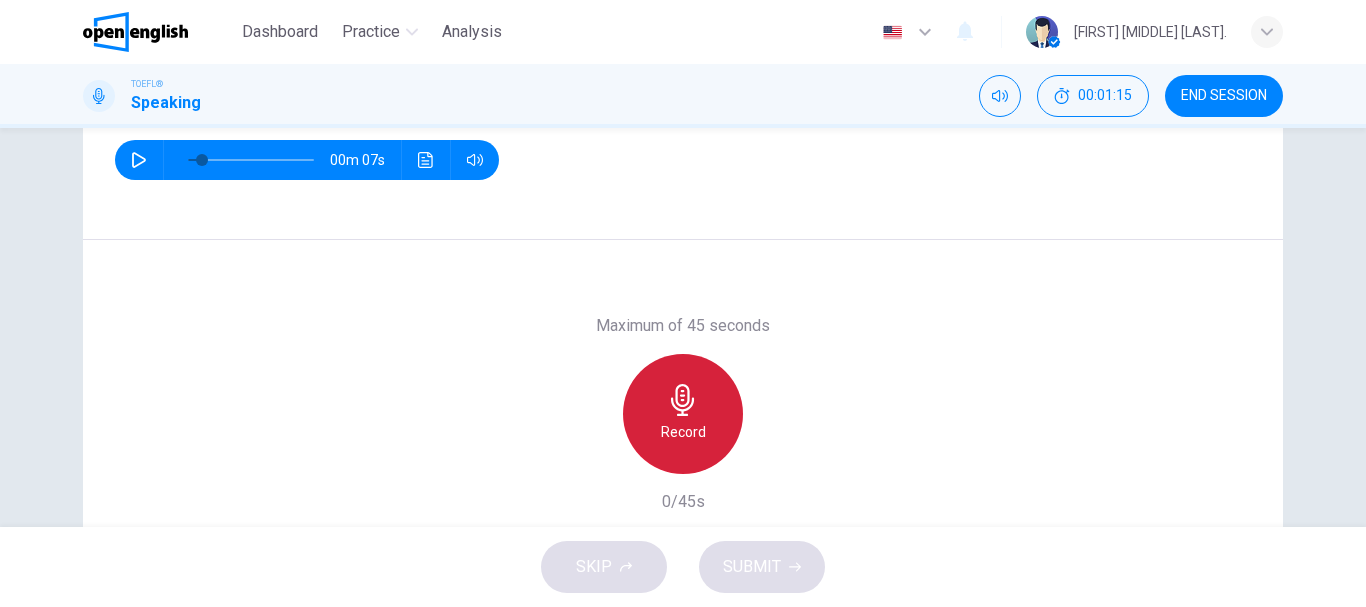 click on "Record" at bounding box center (683, 414) 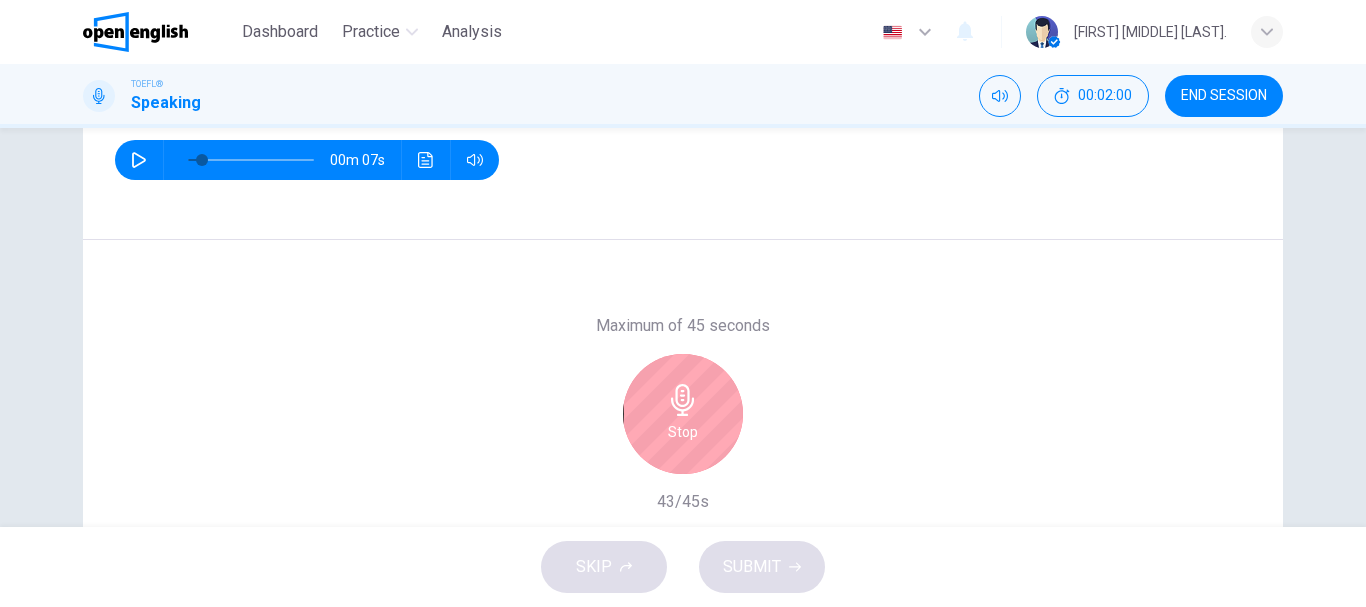 click on "Stop" at bounding box center (683, 414) 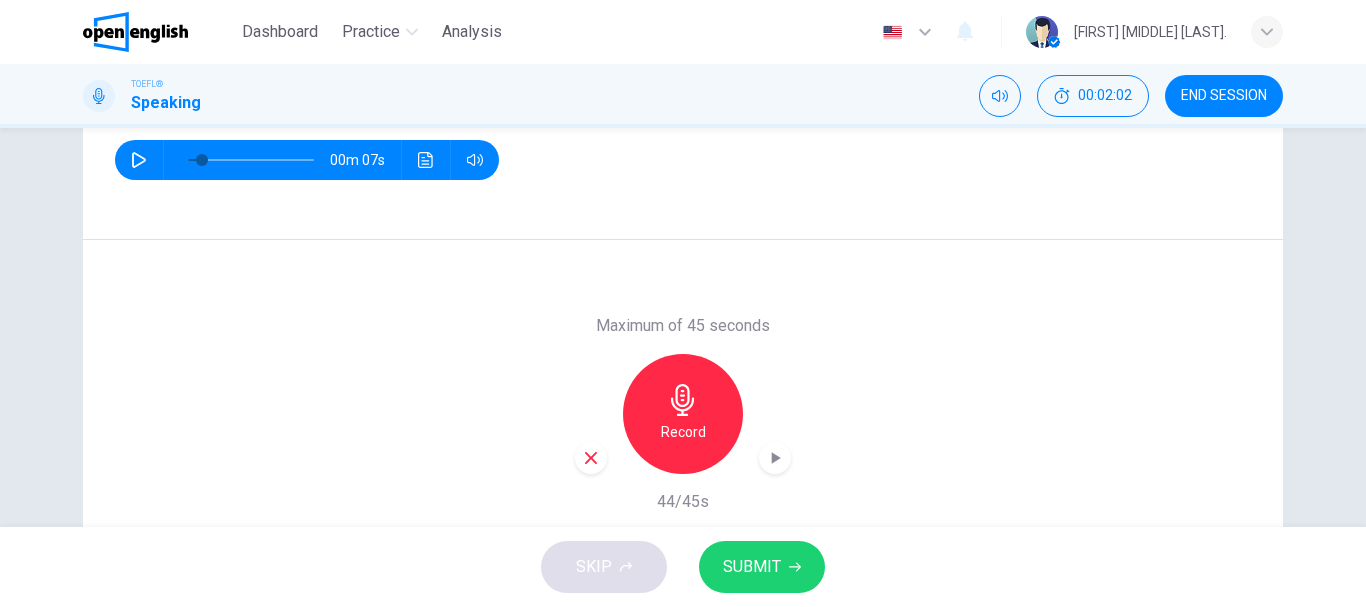 click at bounding box center (591, 458) 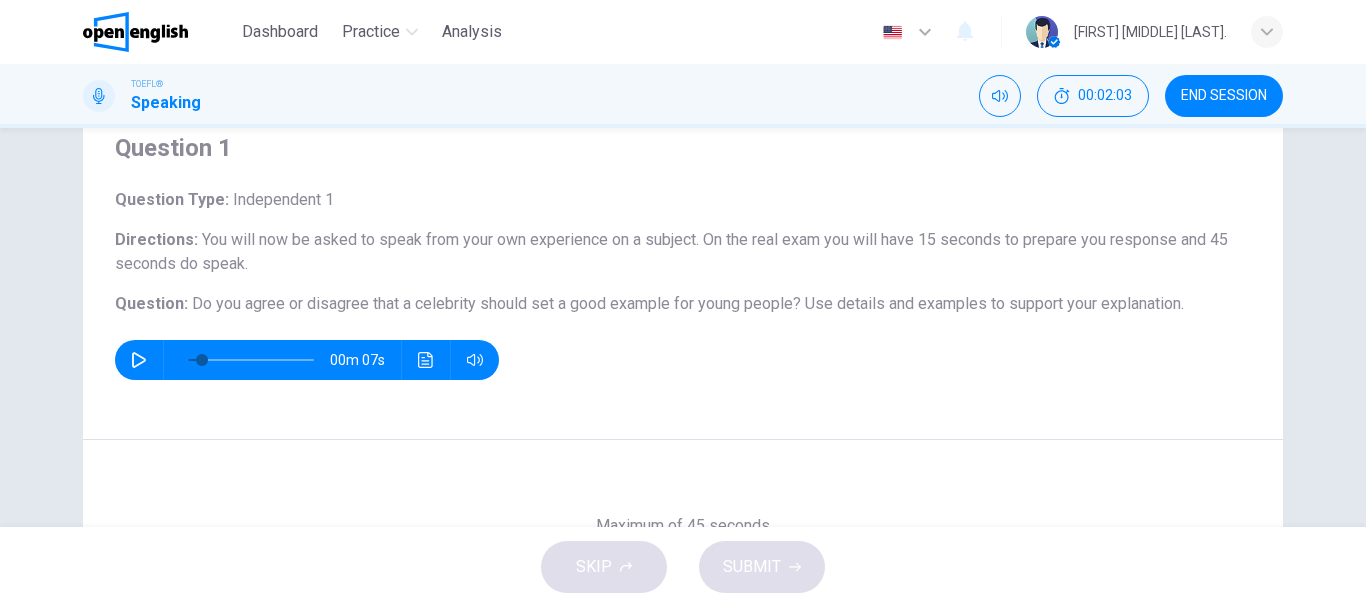 scroll, scrollTop: 176, scrollLeft: 0, axis: vertical 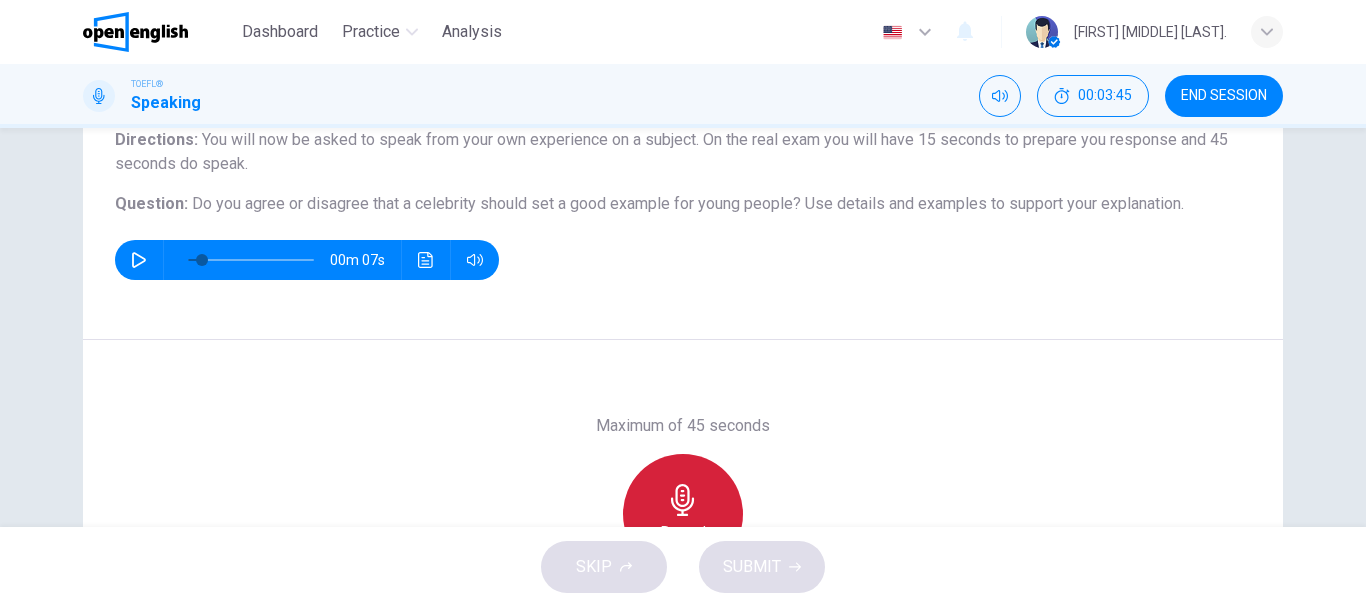 click at bounding box center (683, 500) 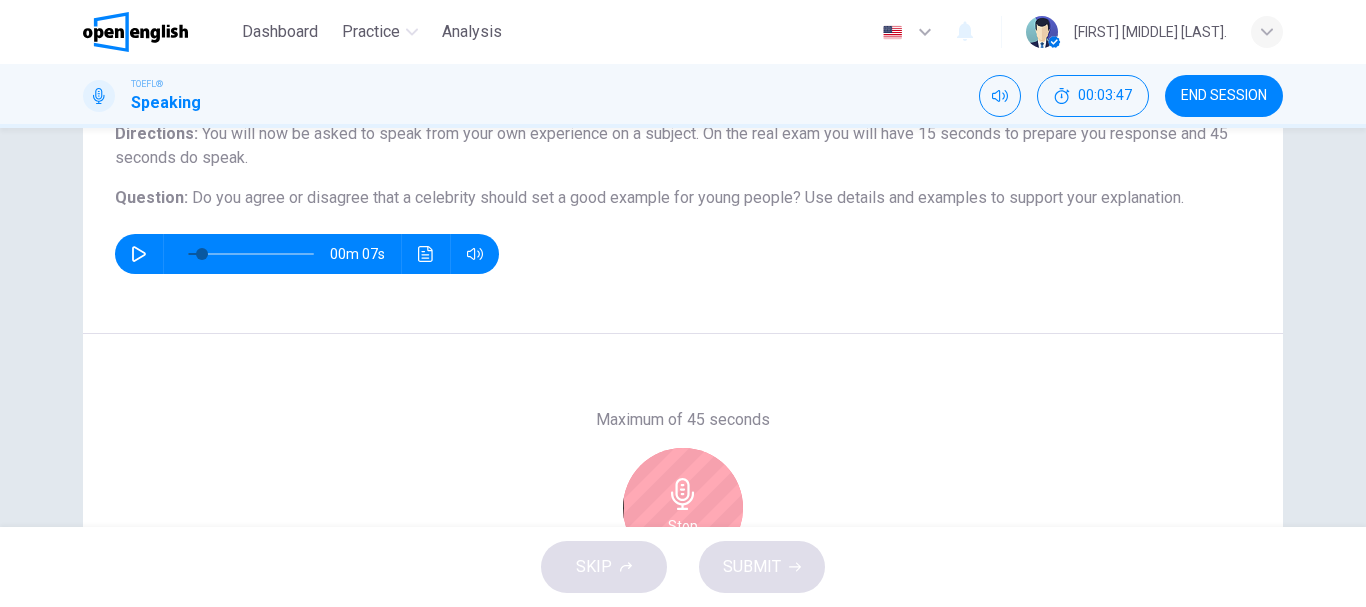 scroll, scrollTop: 176, scrollLeft: 0, axis: vertical 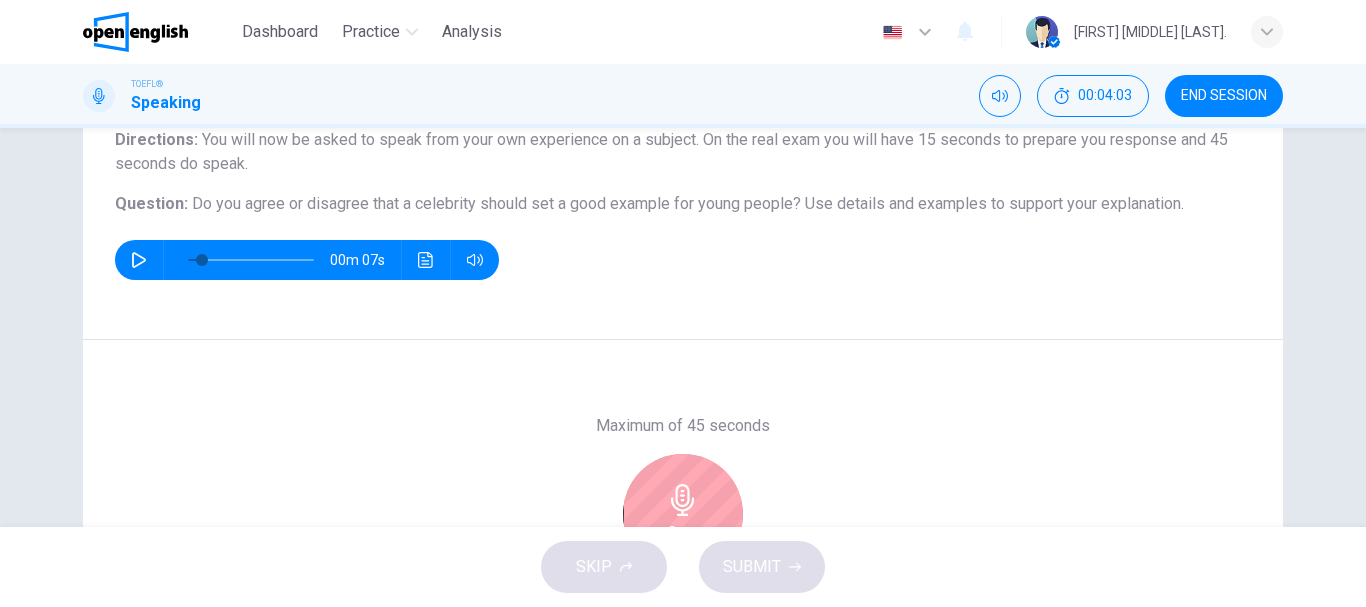 click on "Stop" at bounding box center (683, 514) 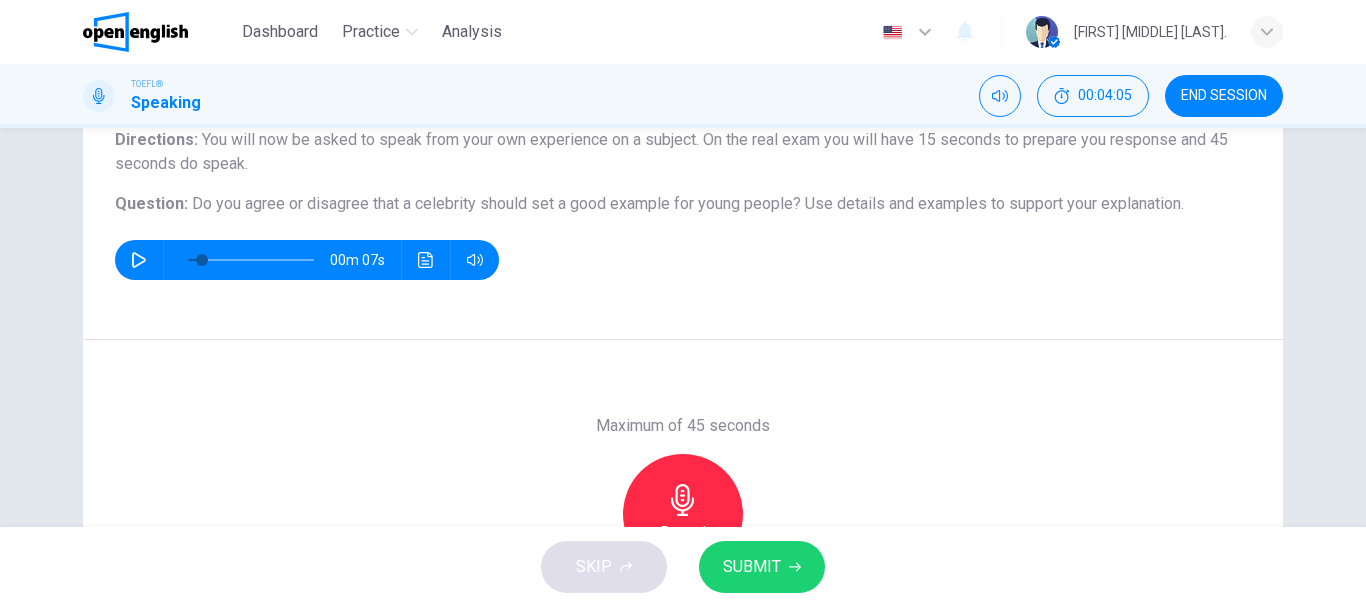 scroll, scrollTop: 276, scrollLeft: 0, axis: vertical 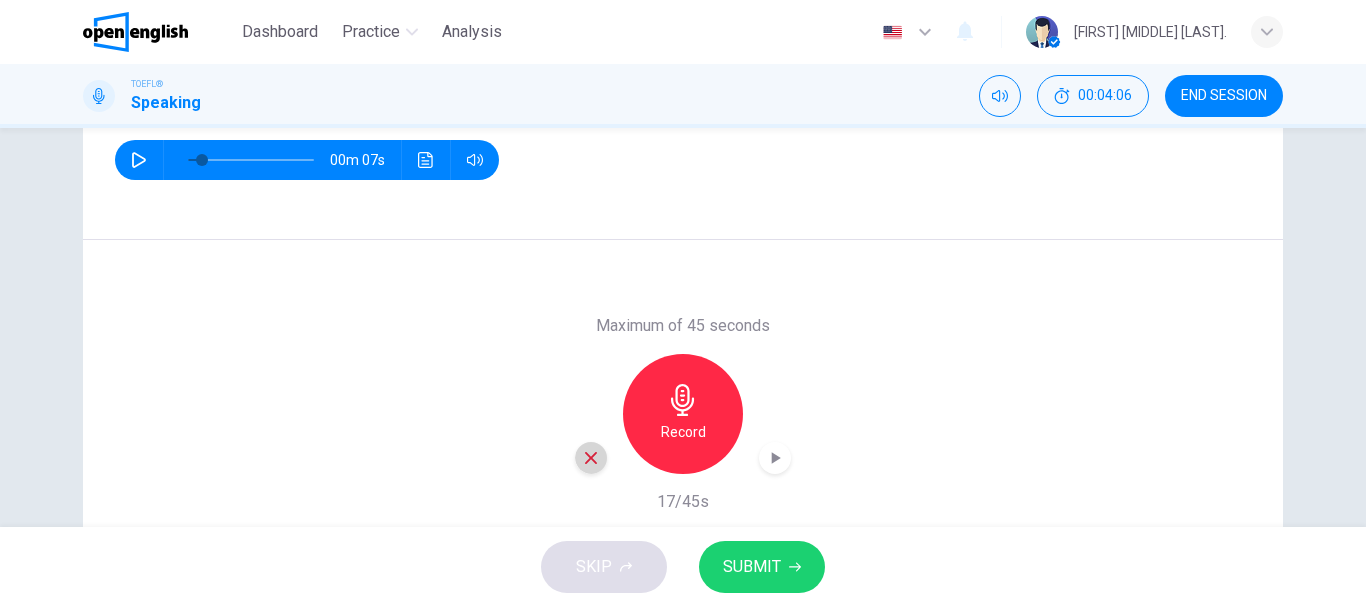 click at bounding box center [591, 458] 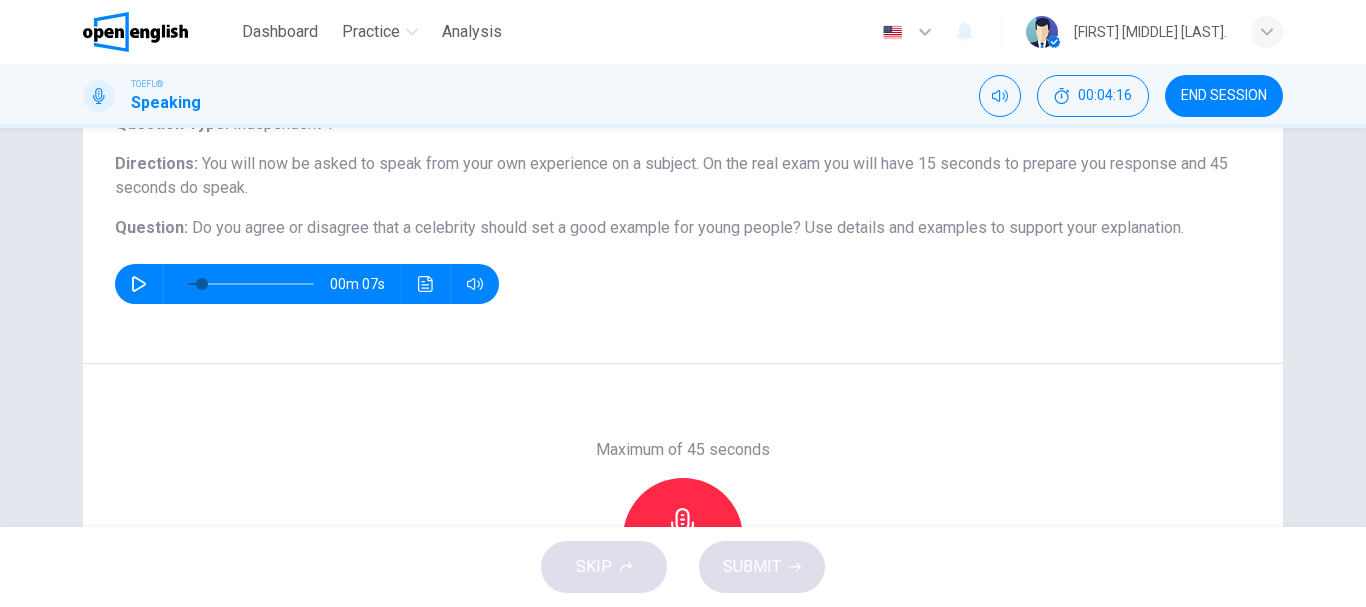 scroll, scrollTop: 276, scrollLeft: 0, axis: vertical 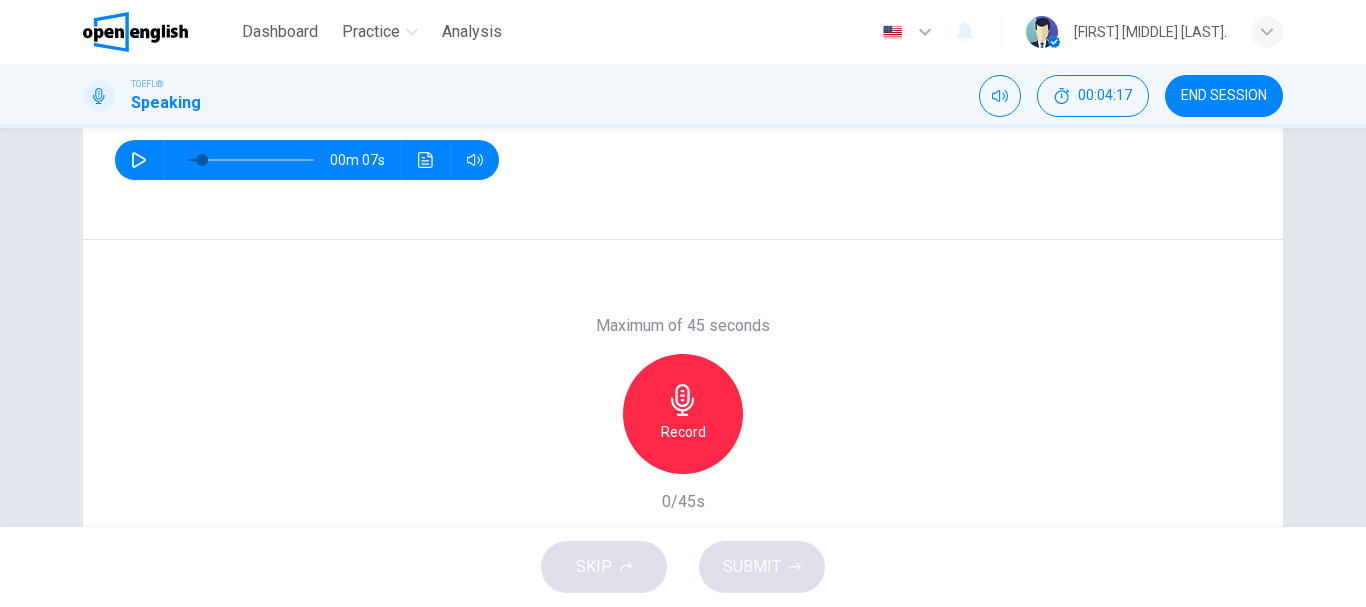 click at bounding box center (683, 400) 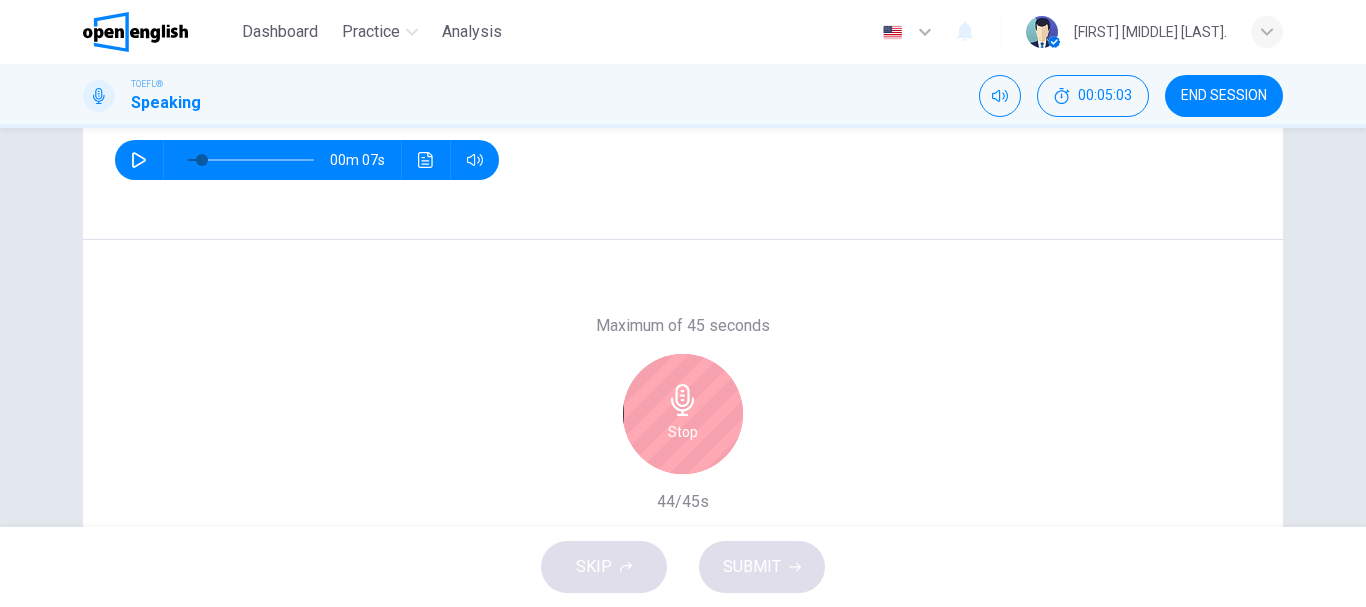 click on "Stop" at bounding box center [683, 414] 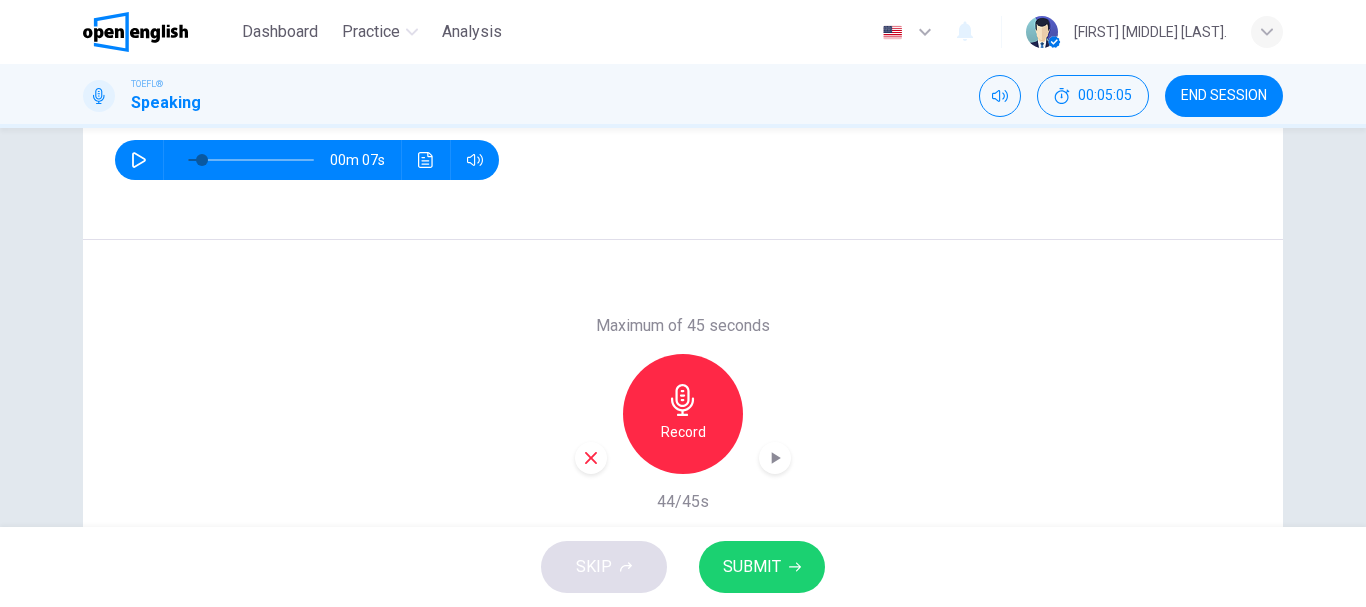 click at bounding box center (591, 458) 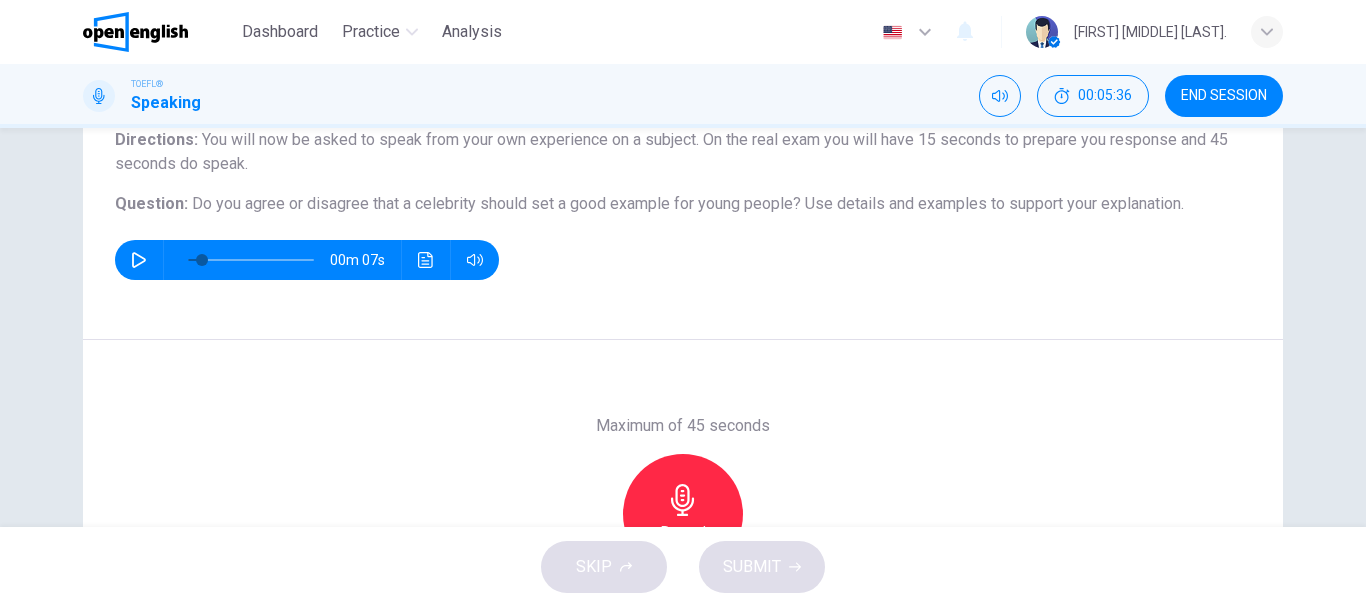 scroll, scrollTop: 276, scrollLeft: 0, axis: vertical 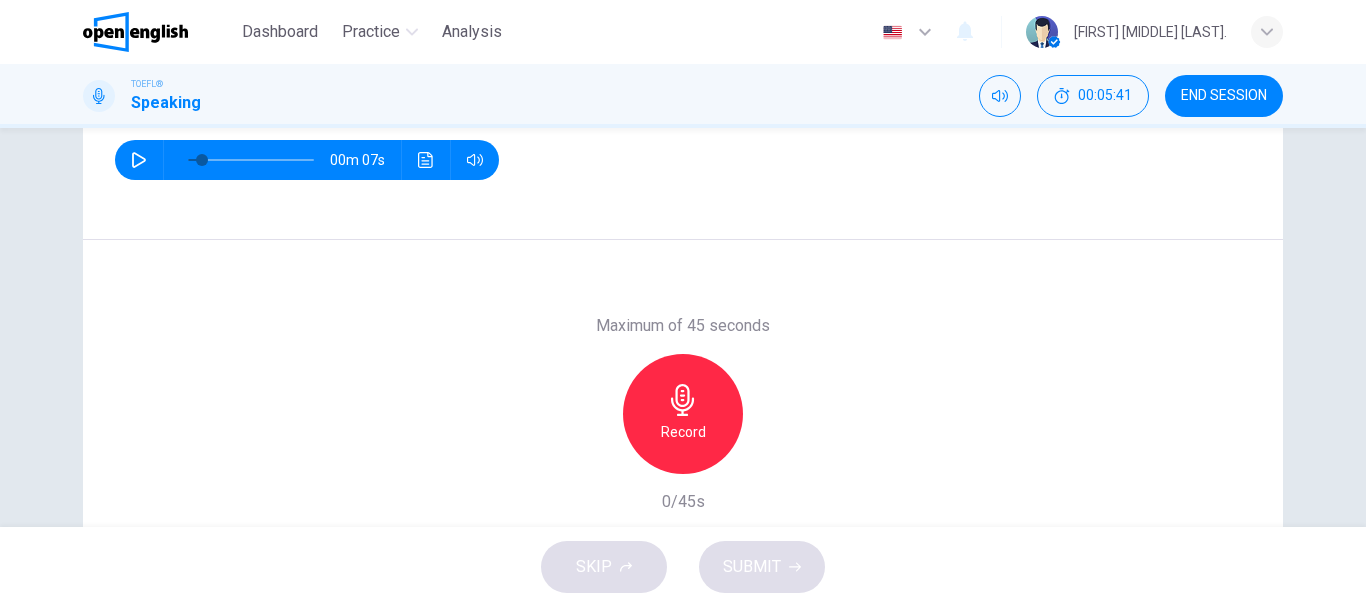 click on "Record" at bounding box center [683, 414] 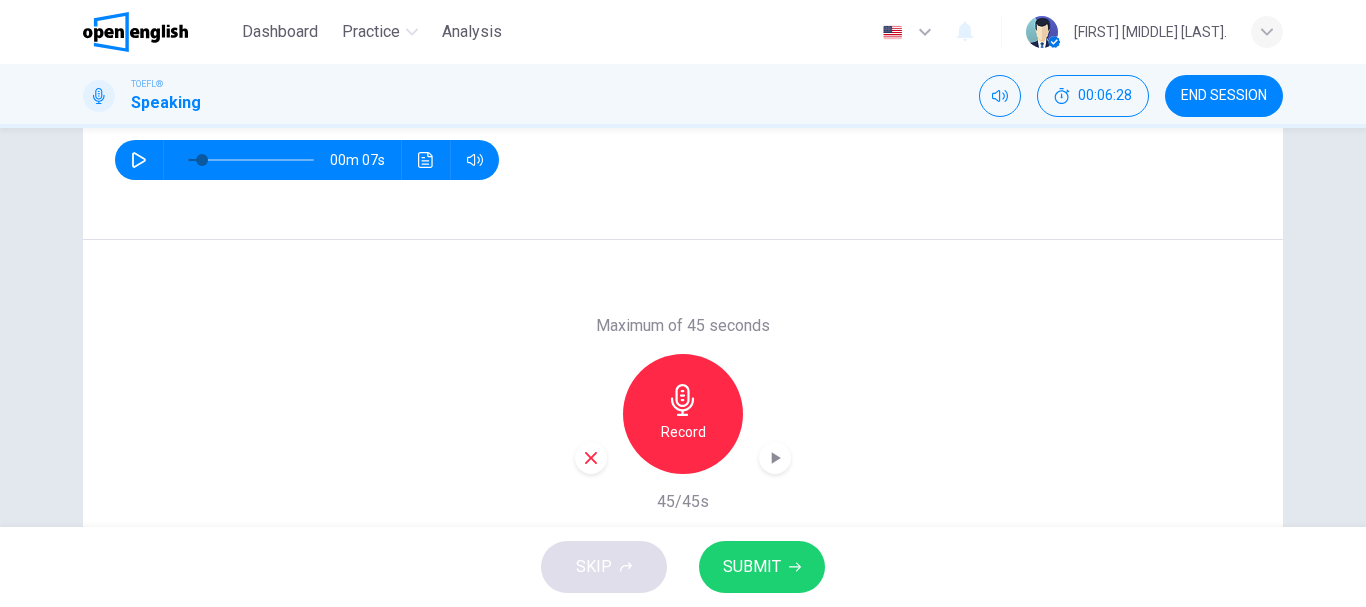 click on "Record" at bounding box center [683, 414] 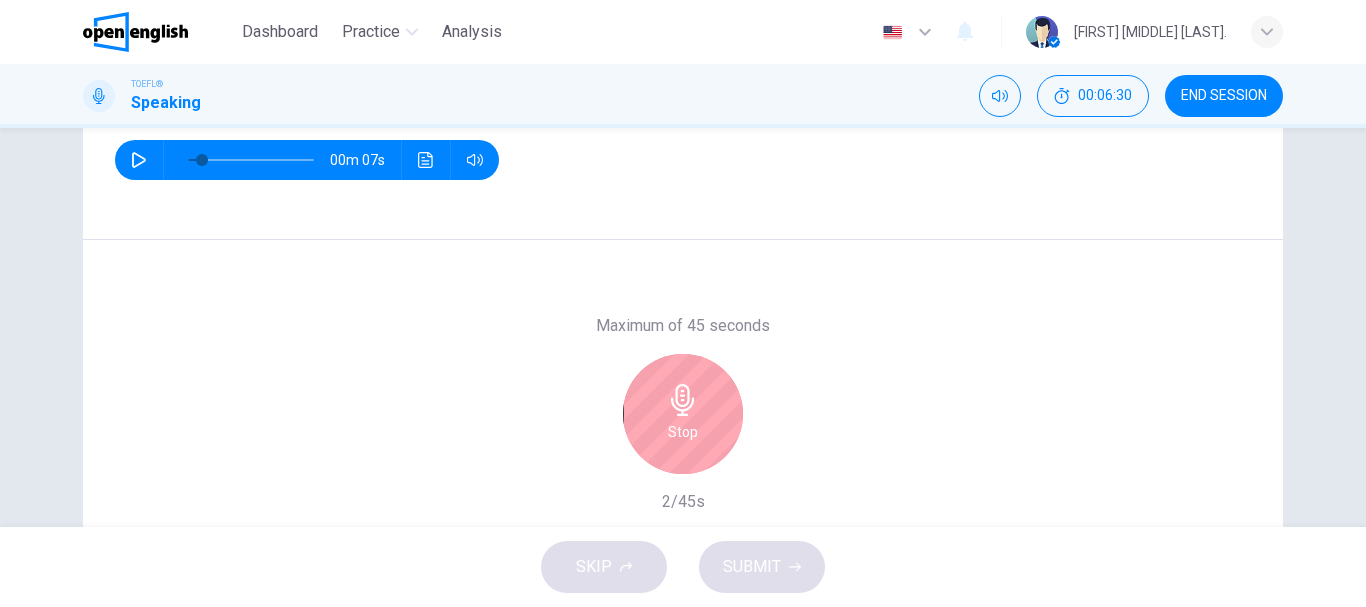 click on "Stop" at bounding box center (683, 414) 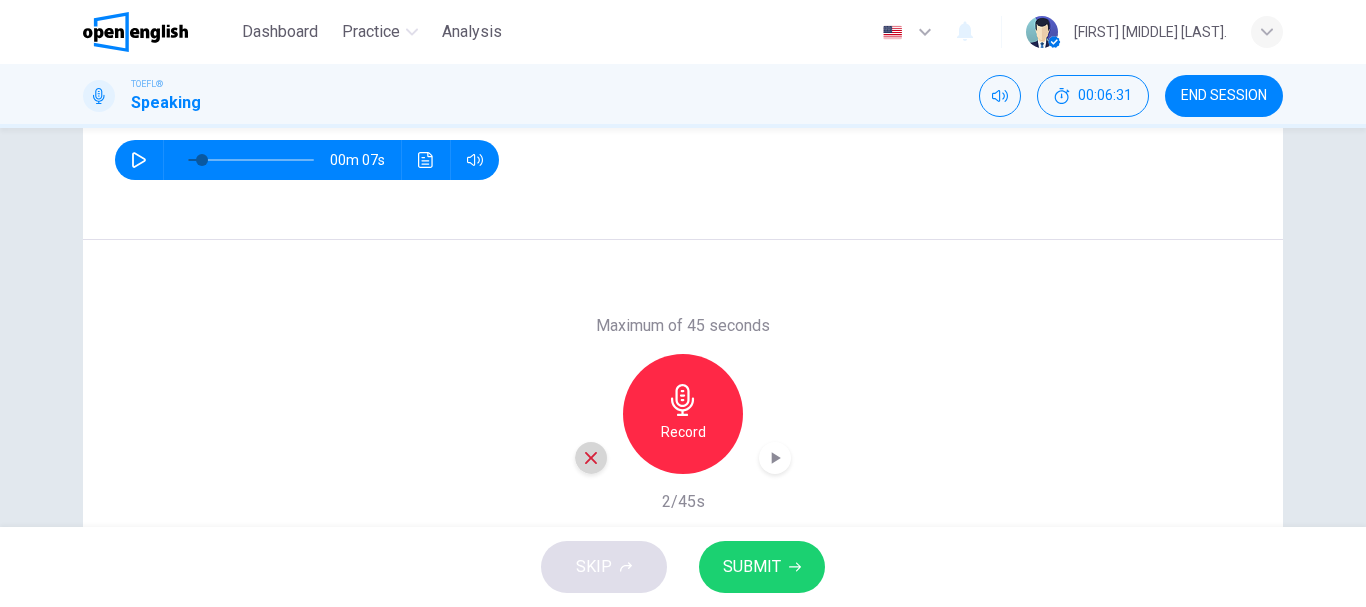 click at bounding box center (591, 458) 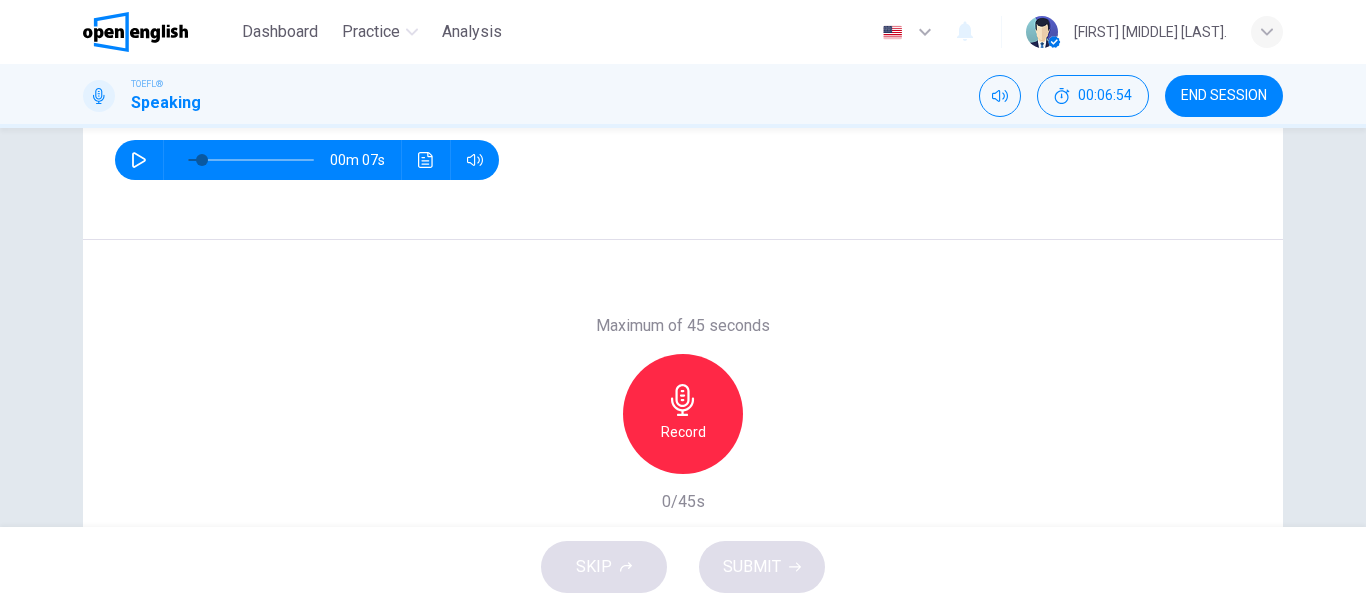 click on "Record" at bounding box center (683, 414) 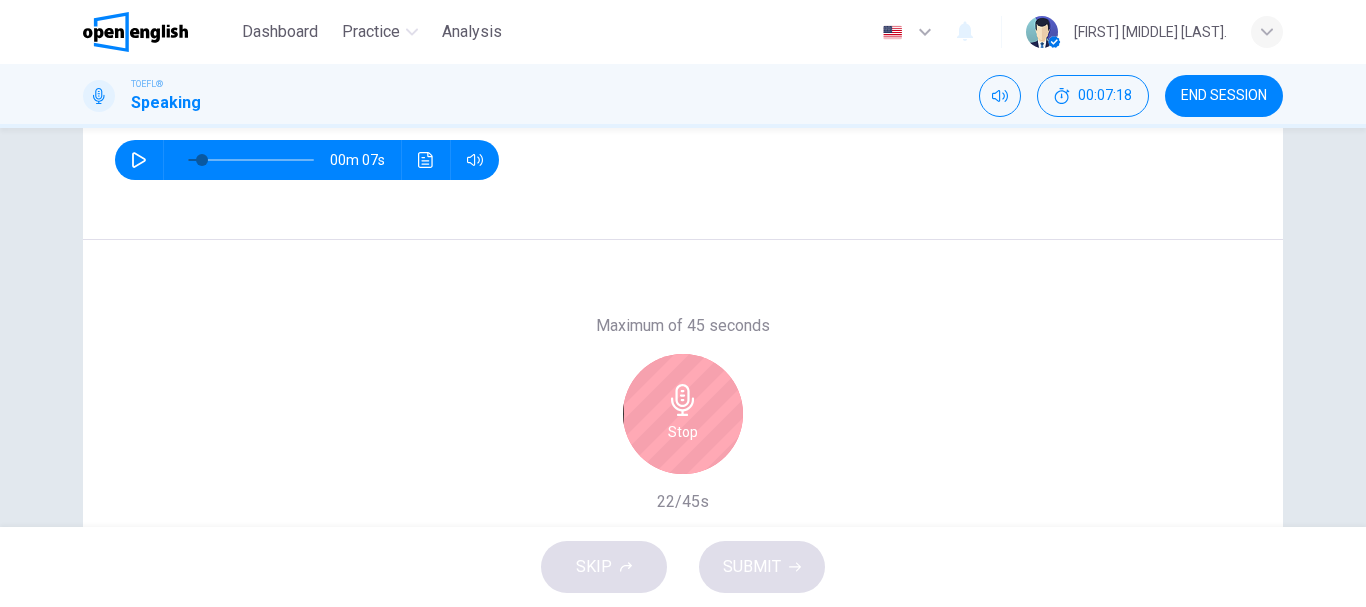 click at bounding box center (683, 400) 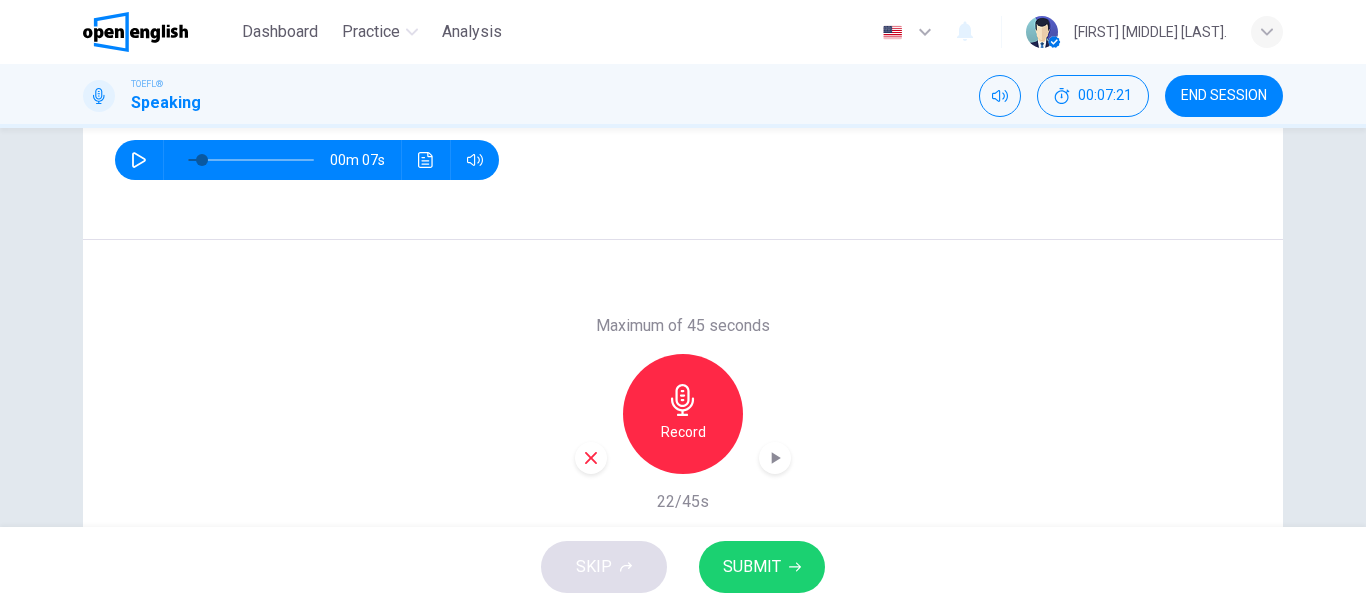 click at bounding box center (591, 458) 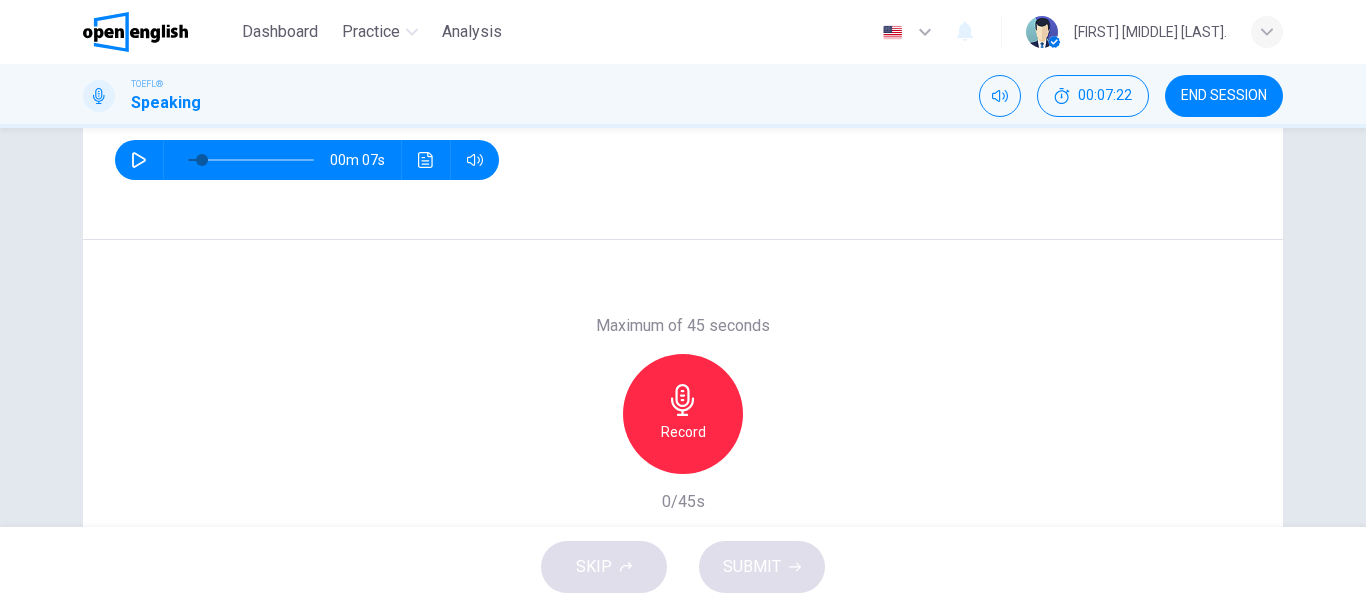 click at bounding box center [683, 400] 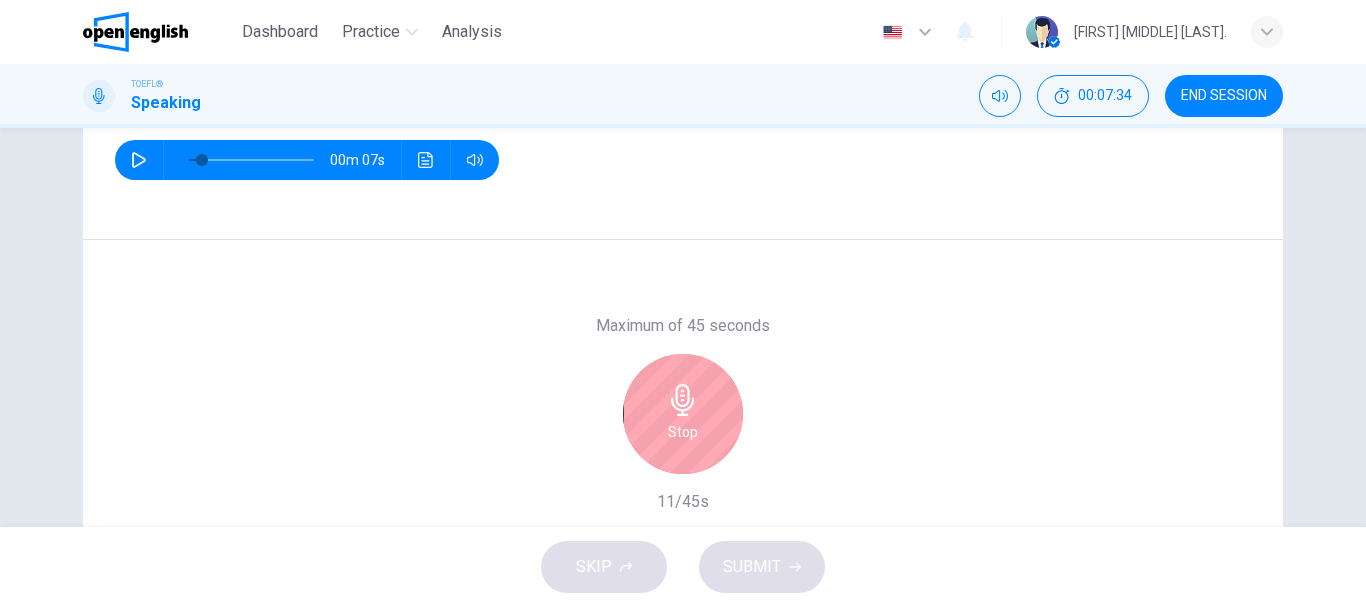 click on "Stop" at bounding box center (683, 414) 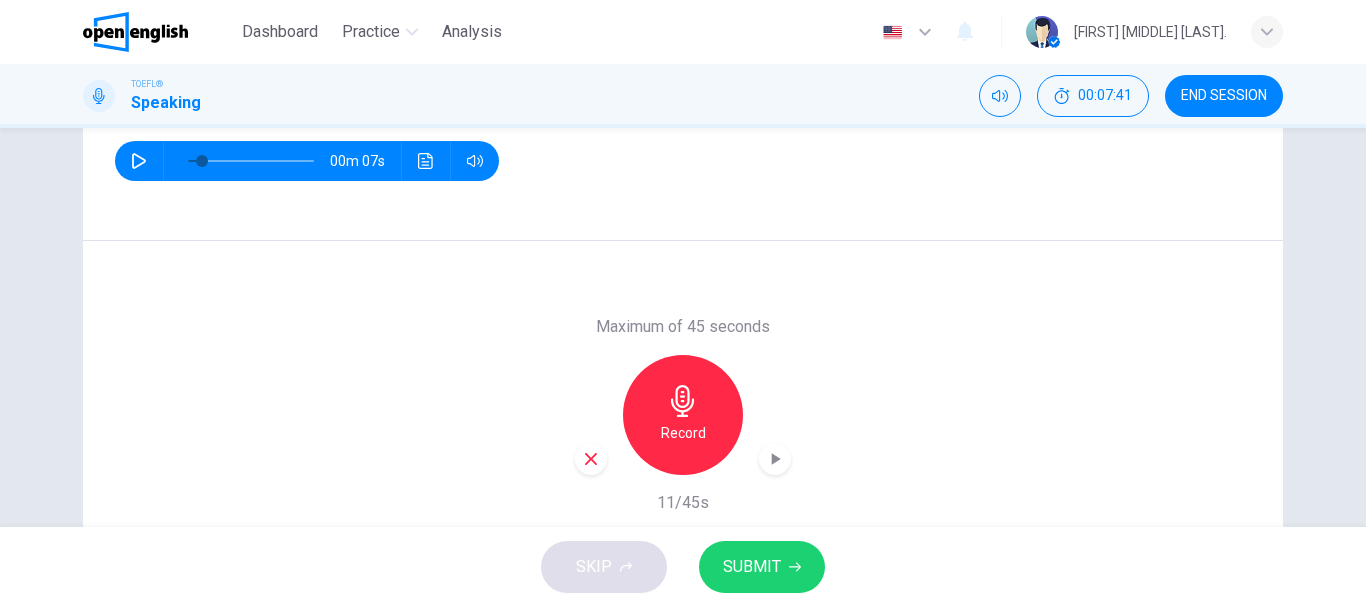scroll, scrollTop: 276, scrollLeft: 0, axis: vertical 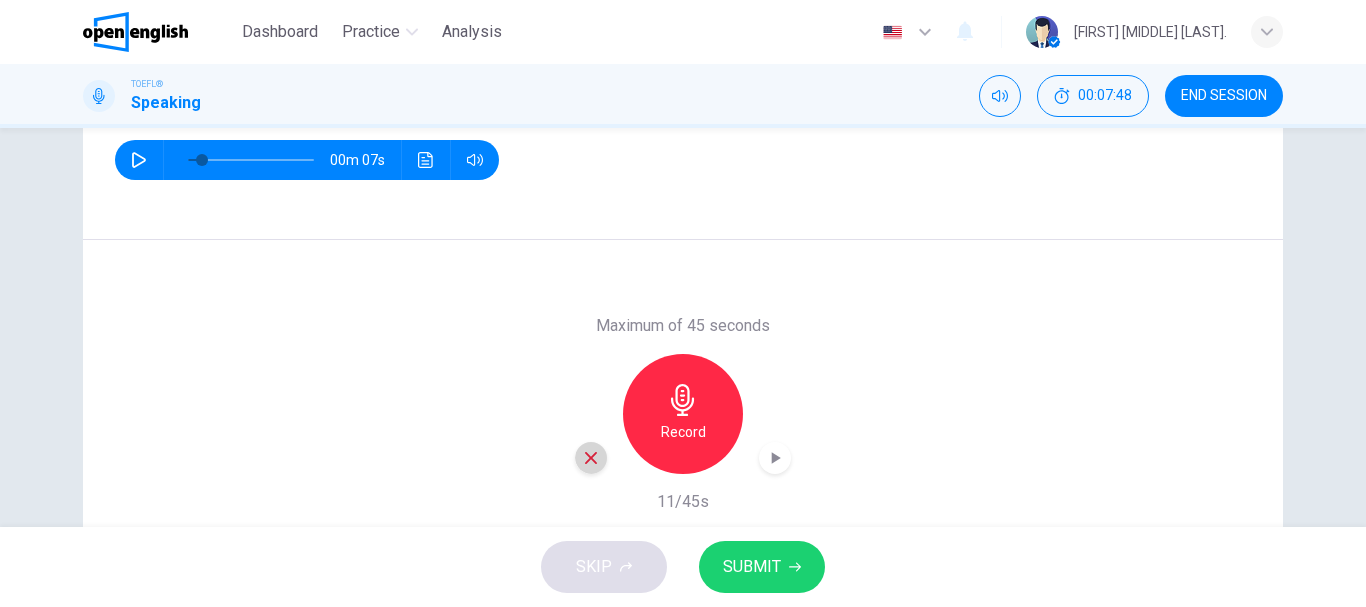 click at bounding box center [591, 458] 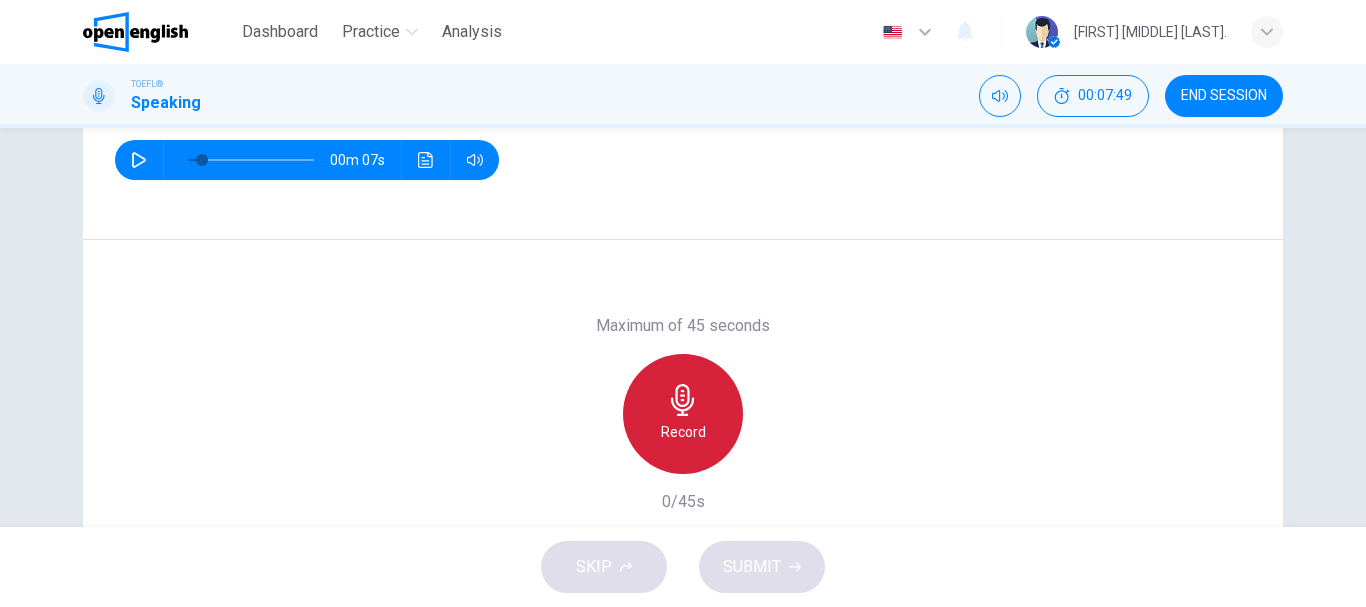 click on "Record" at bounding box center [683, 432] 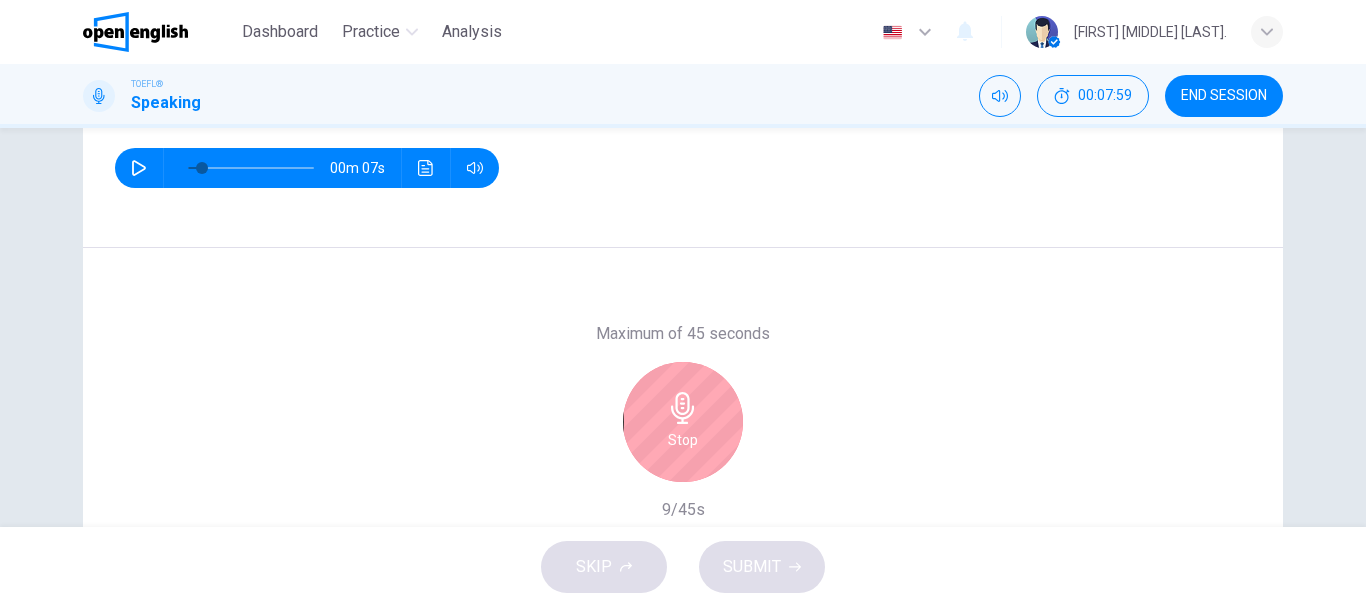 scroll, scrollTop: 276, scrollLeft: 0, axis: vertical 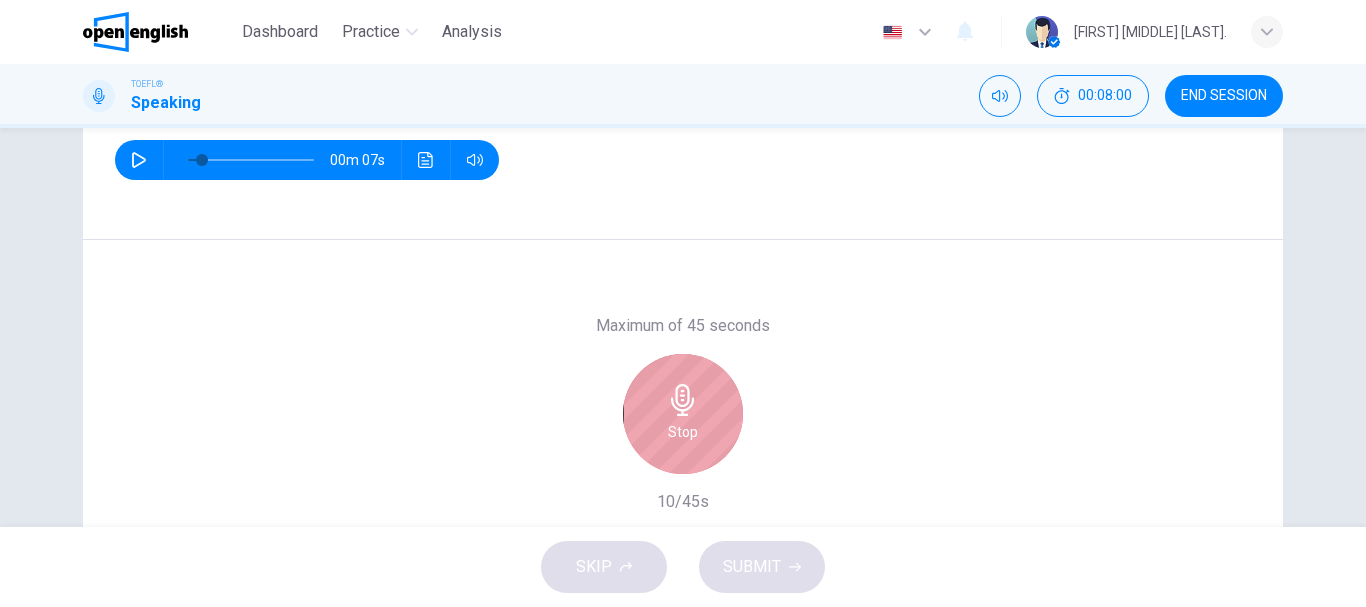 click on "Stop" at bounding box center [683, 432] 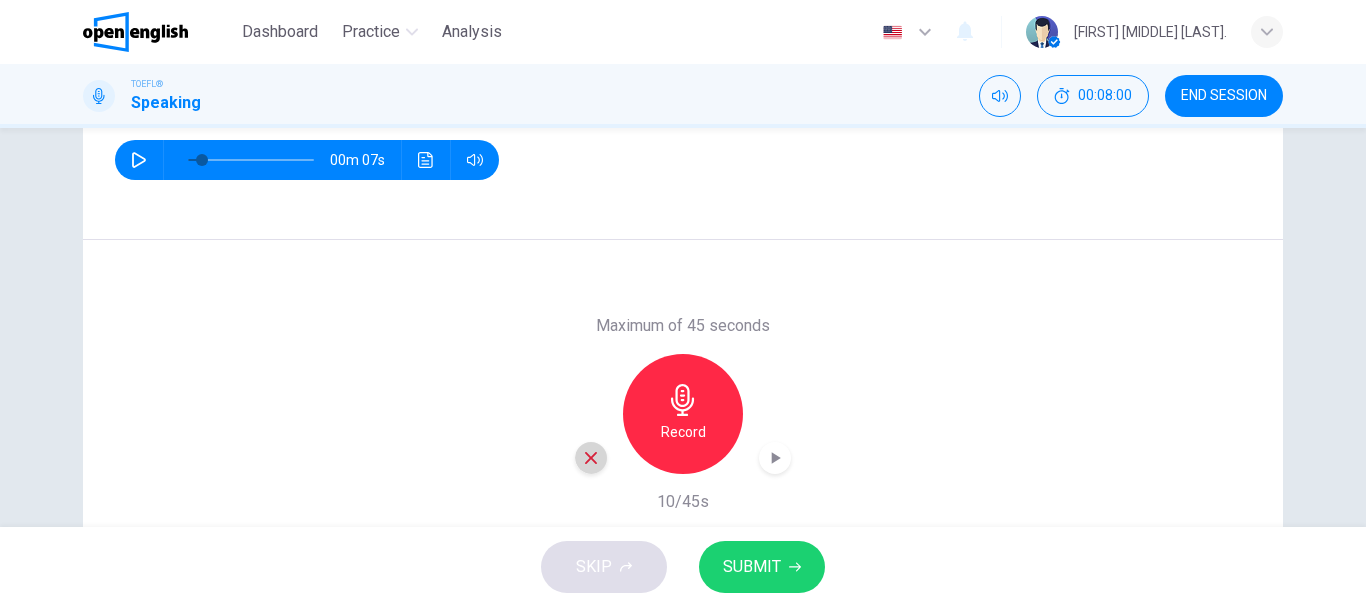 click at bounding box center [591, 458] 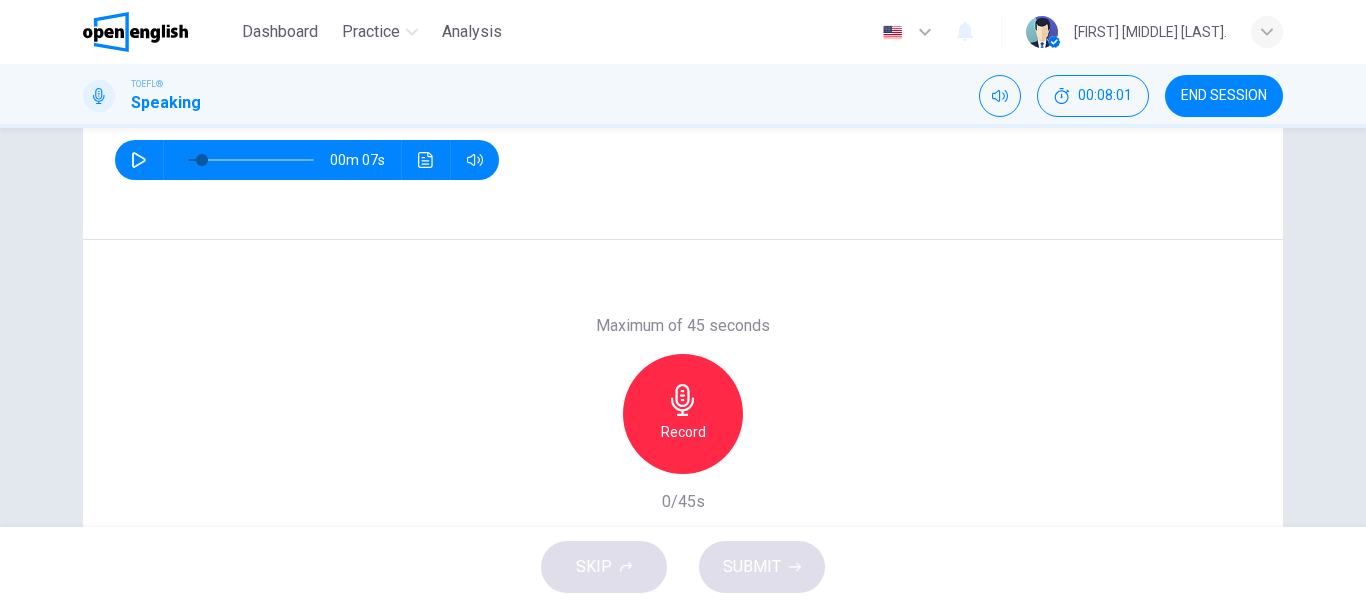 click at bounding box center (682, 400) 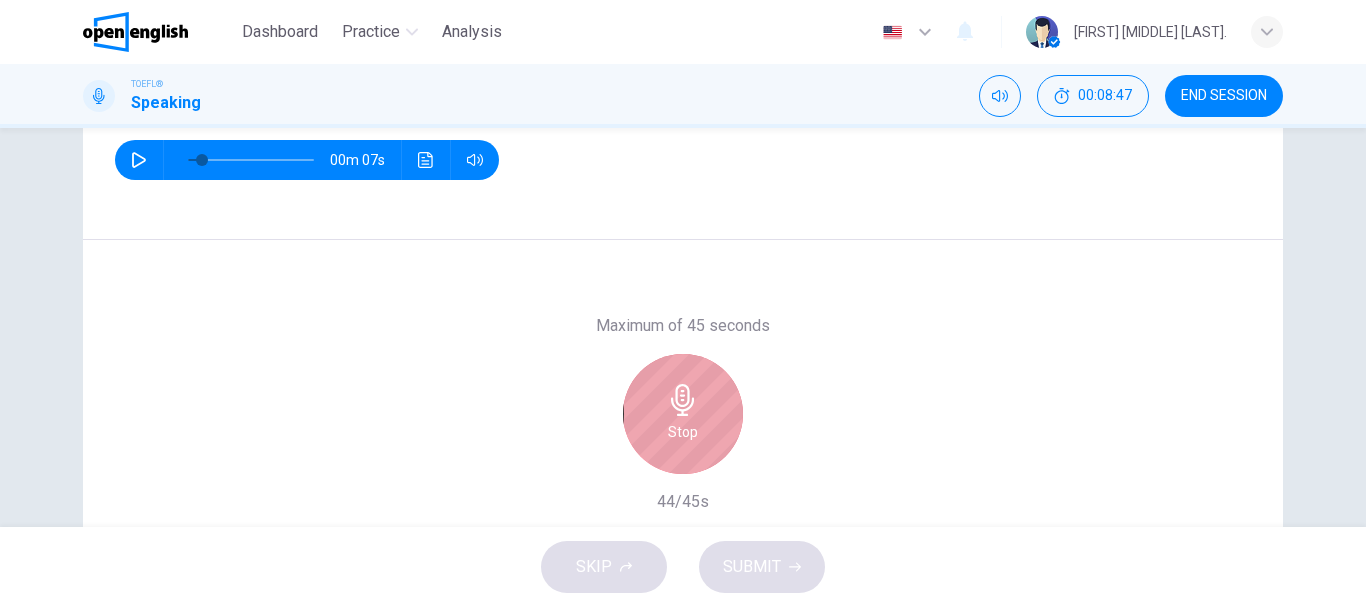 click at bounding box center (683, 400) 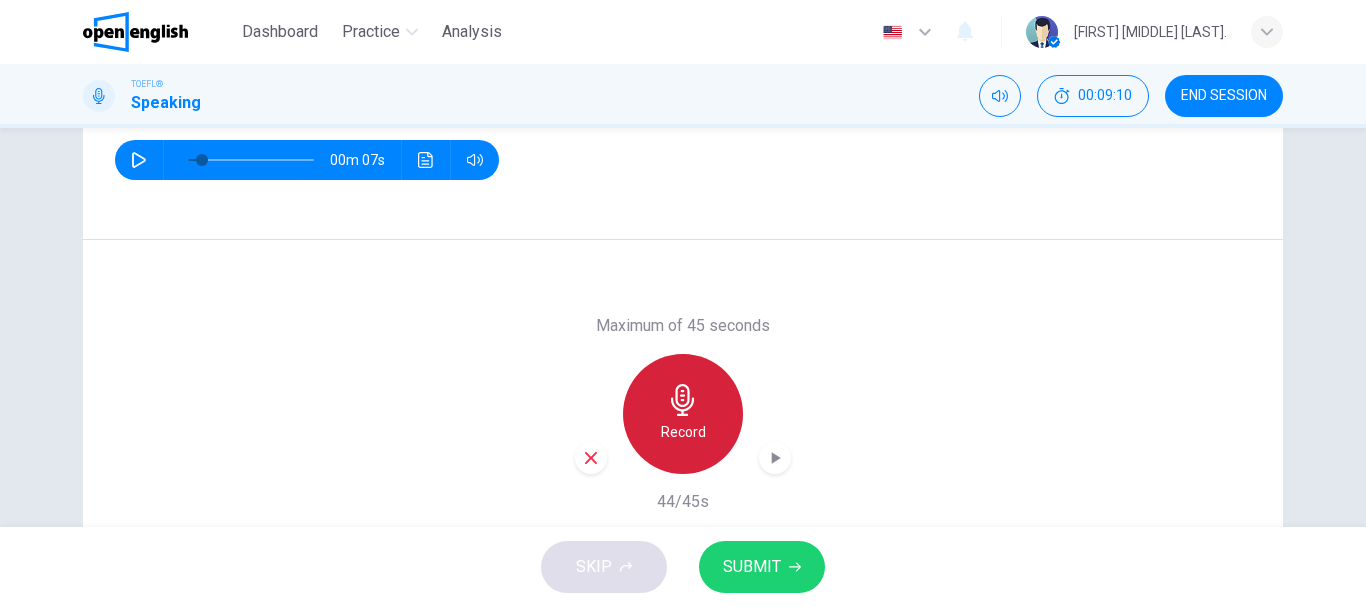 click on "Record" at bounding box center (683, 414) 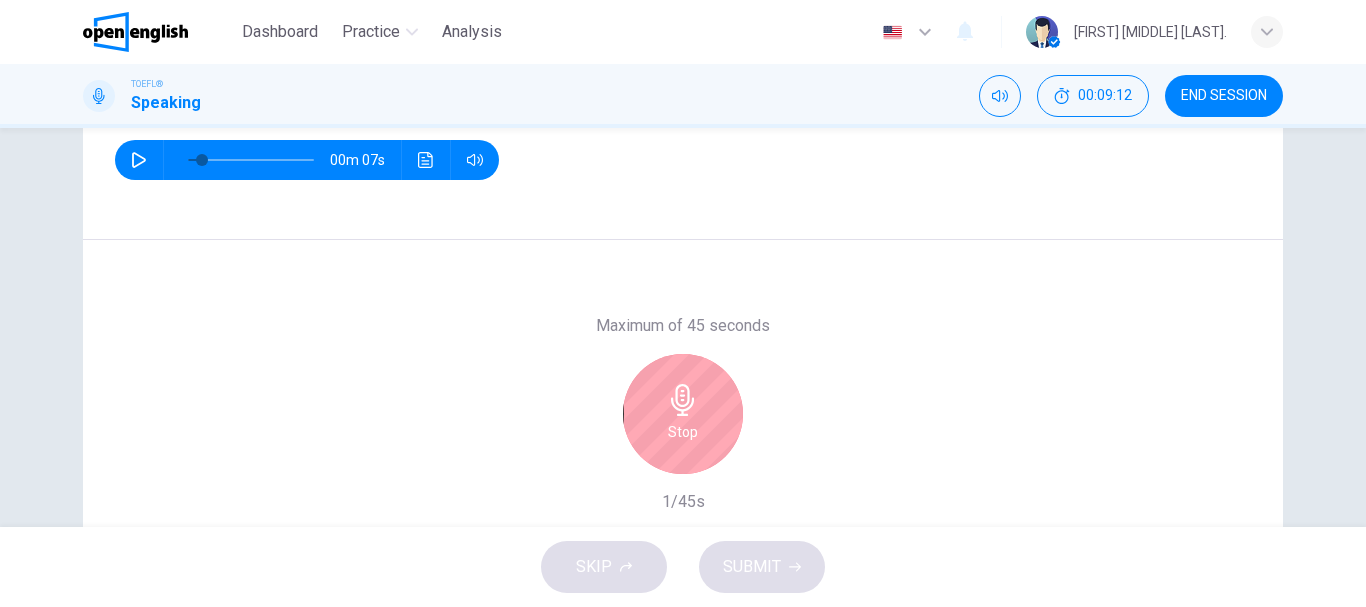 click on "Stop" at bounding box center (683, 414) 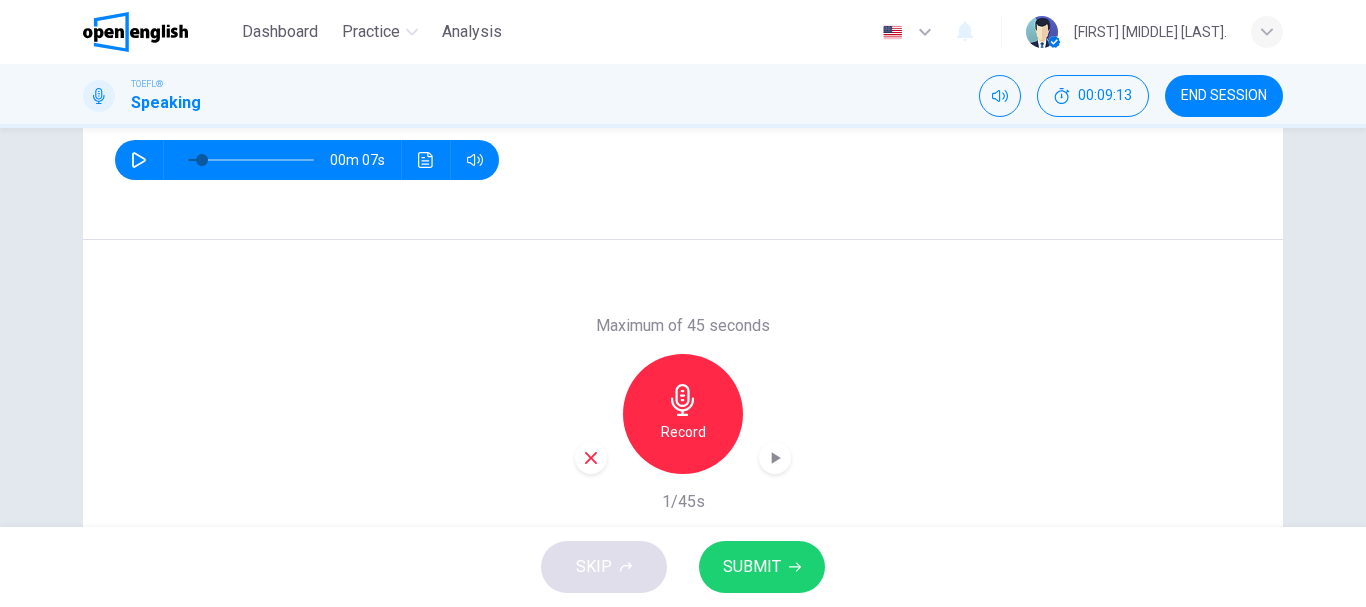click at bounding box center (591, 458) 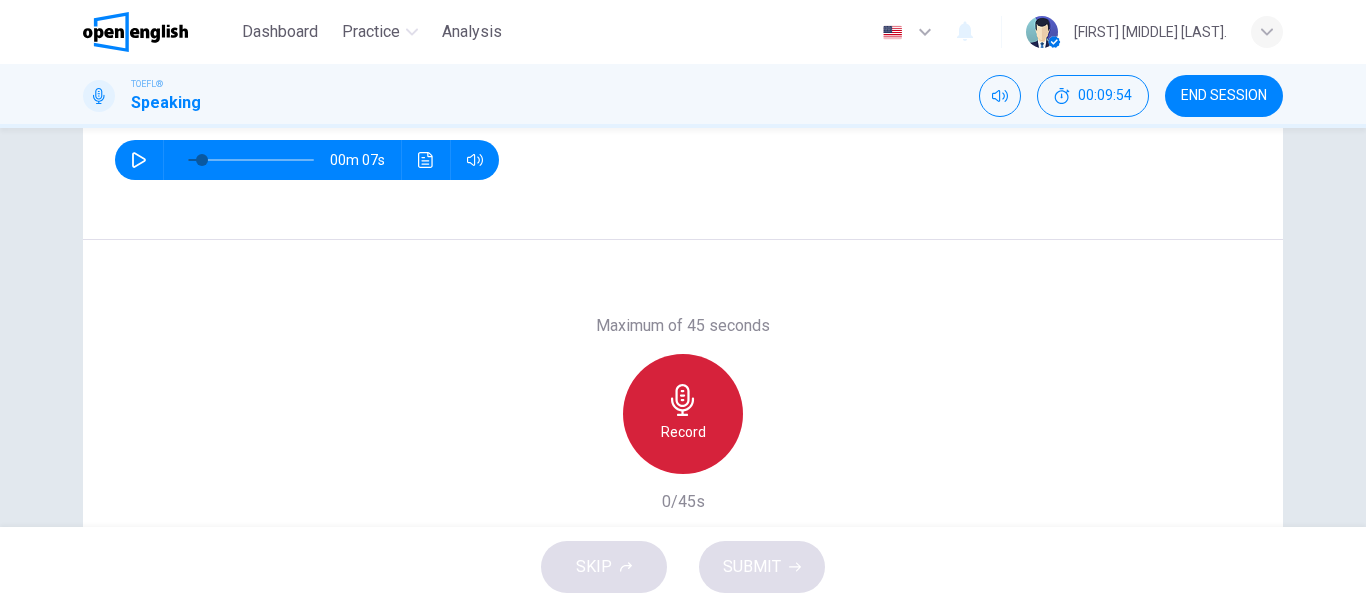 click on "Record" at bounding box center [683, 414] 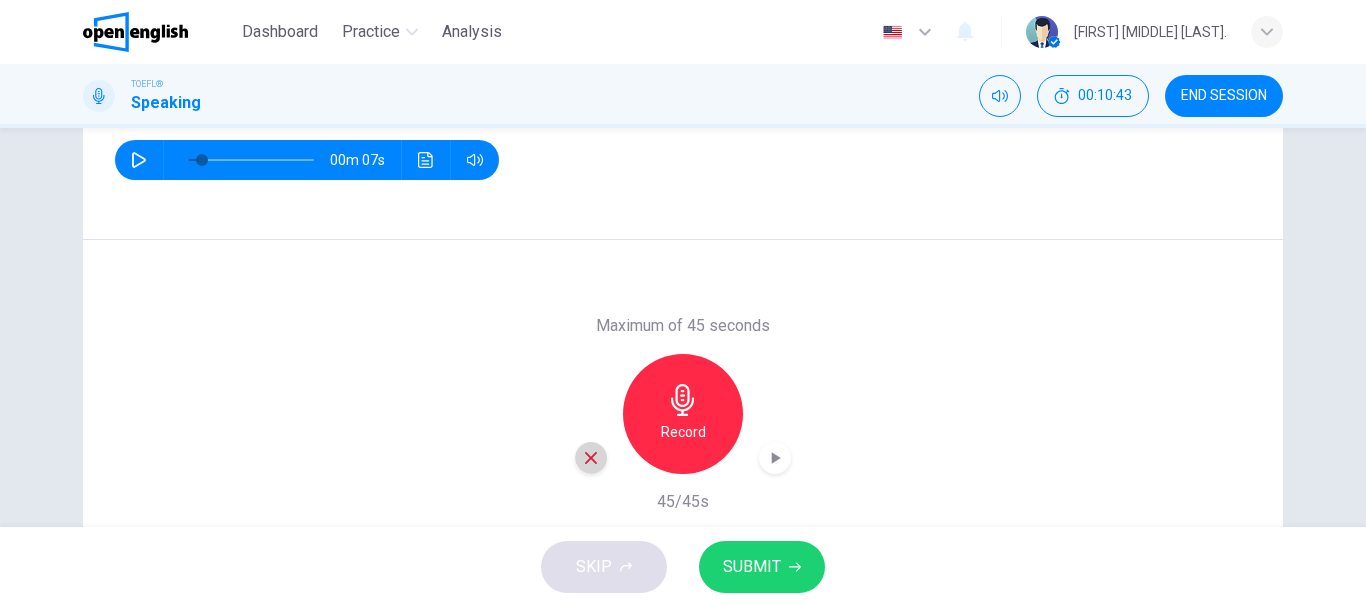 click at bounding box center [591, 458] 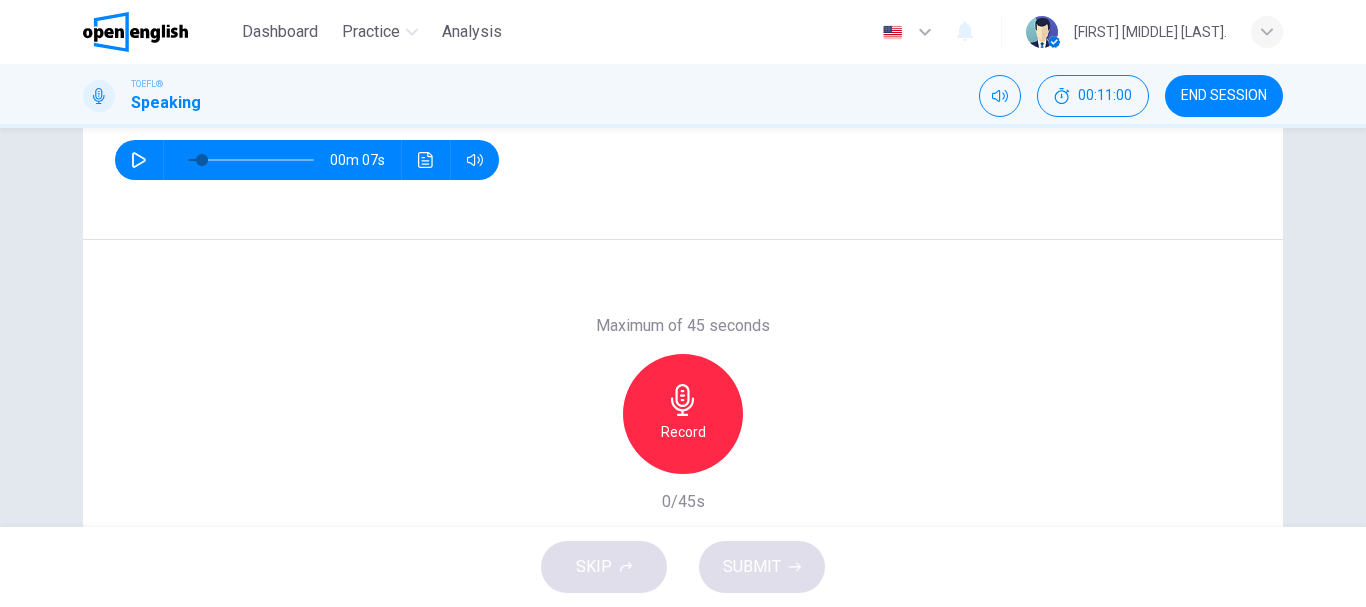 click on "Record" at bounding box center [683, 414] 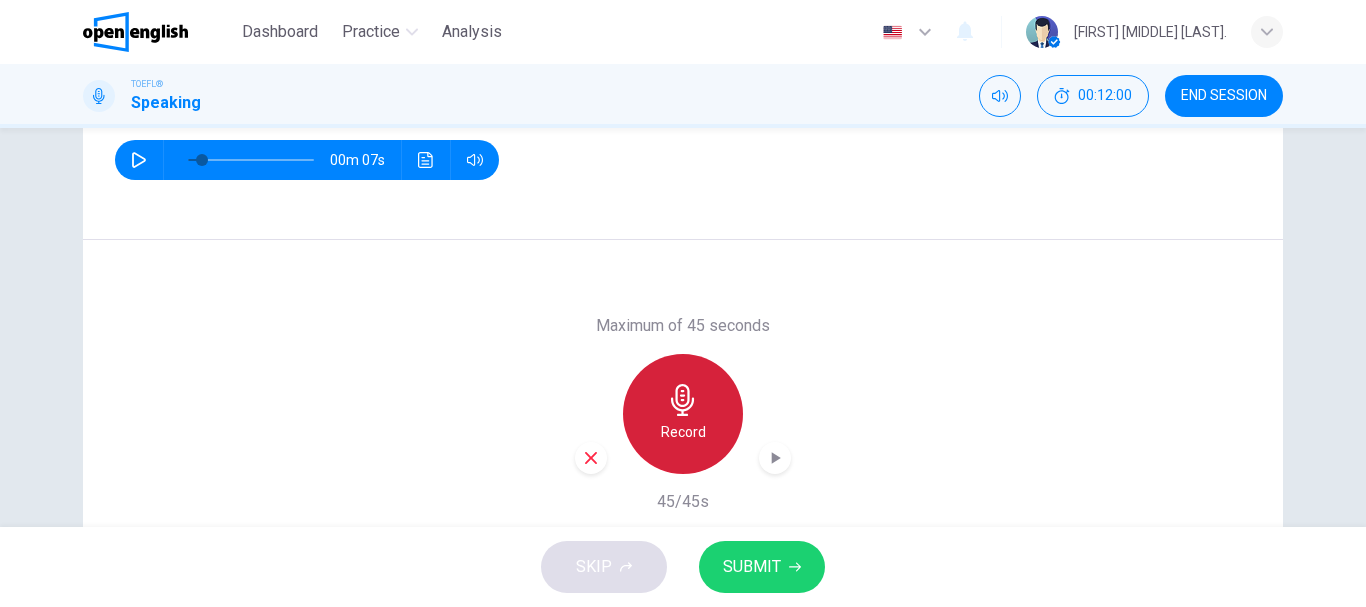click at bounding box center [683, 400] 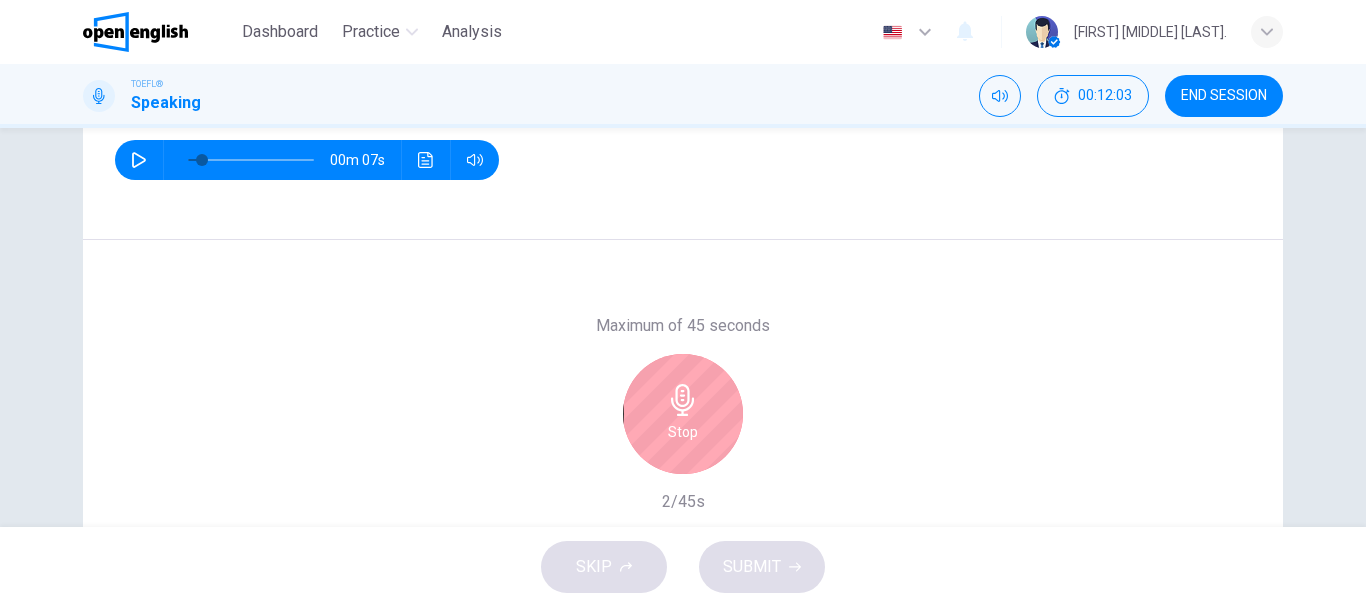 click on "Stop" at bounding box center [683, 414] 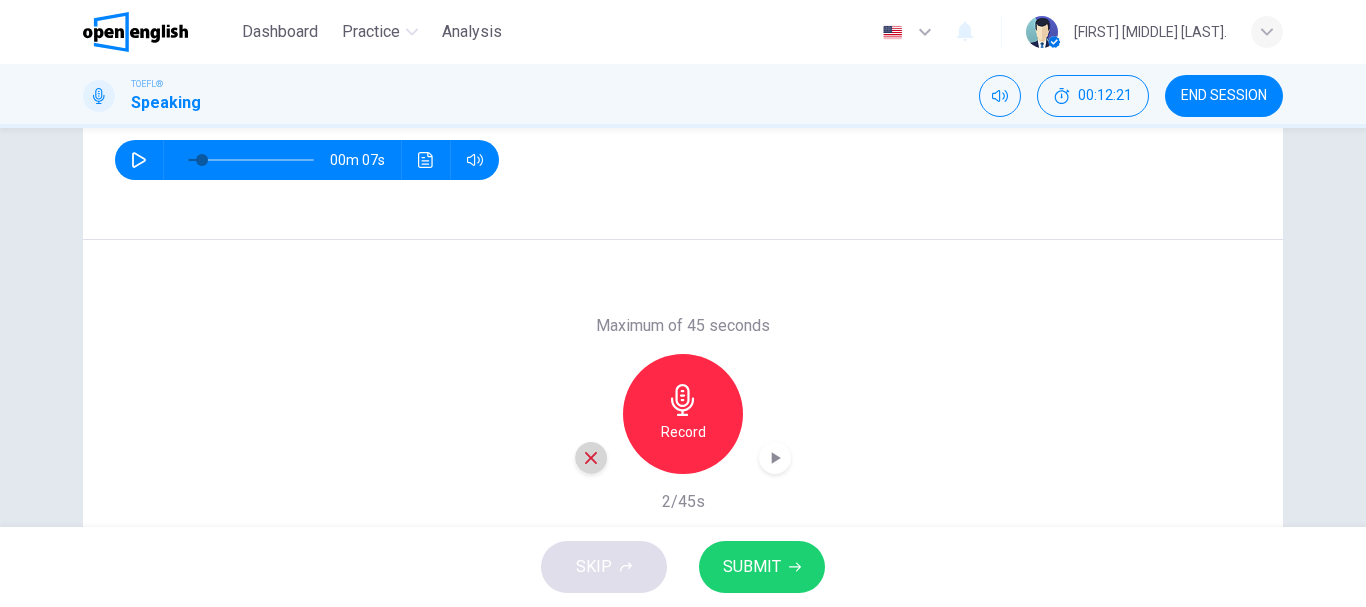click at bounding box center [591, 458] 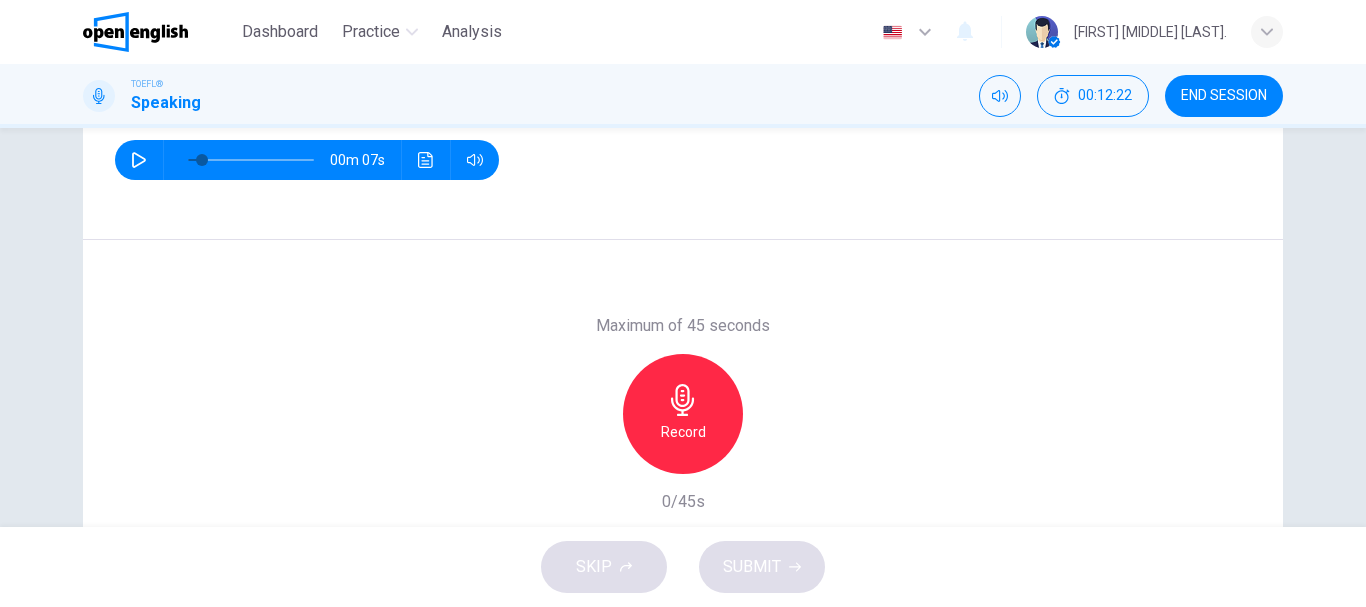 click on "Record" at bounding box center (683, 414) 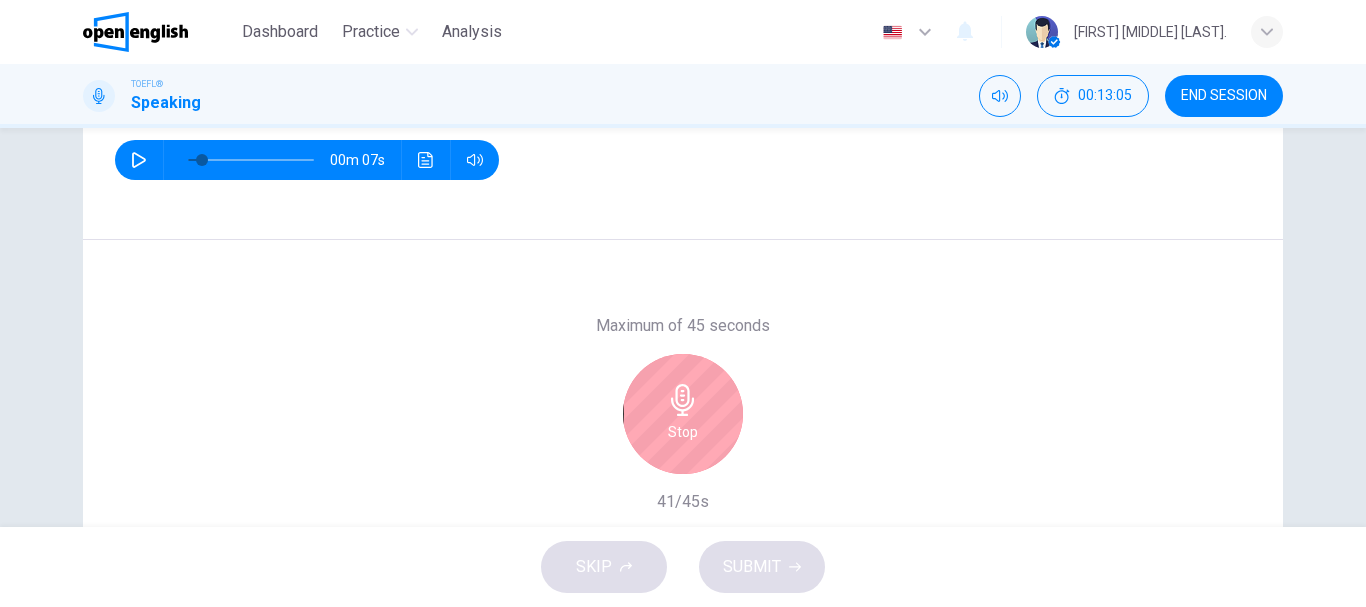 click at bounding box center [683, 400] 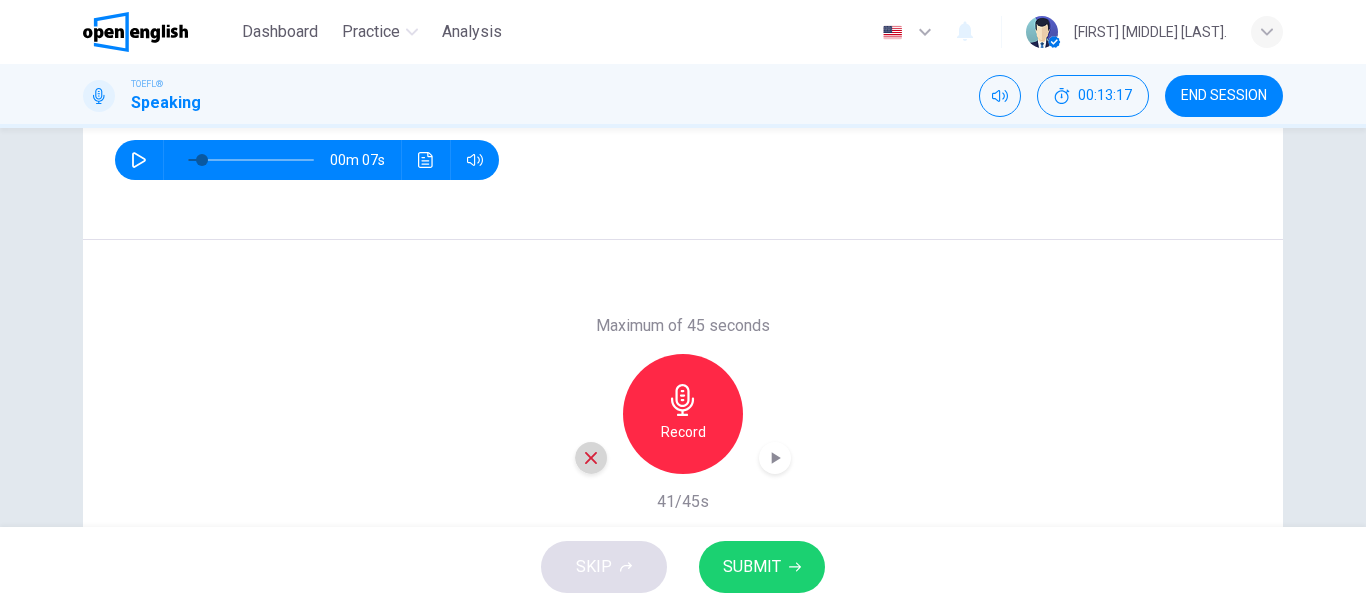 click at bounding box center (591, 458) 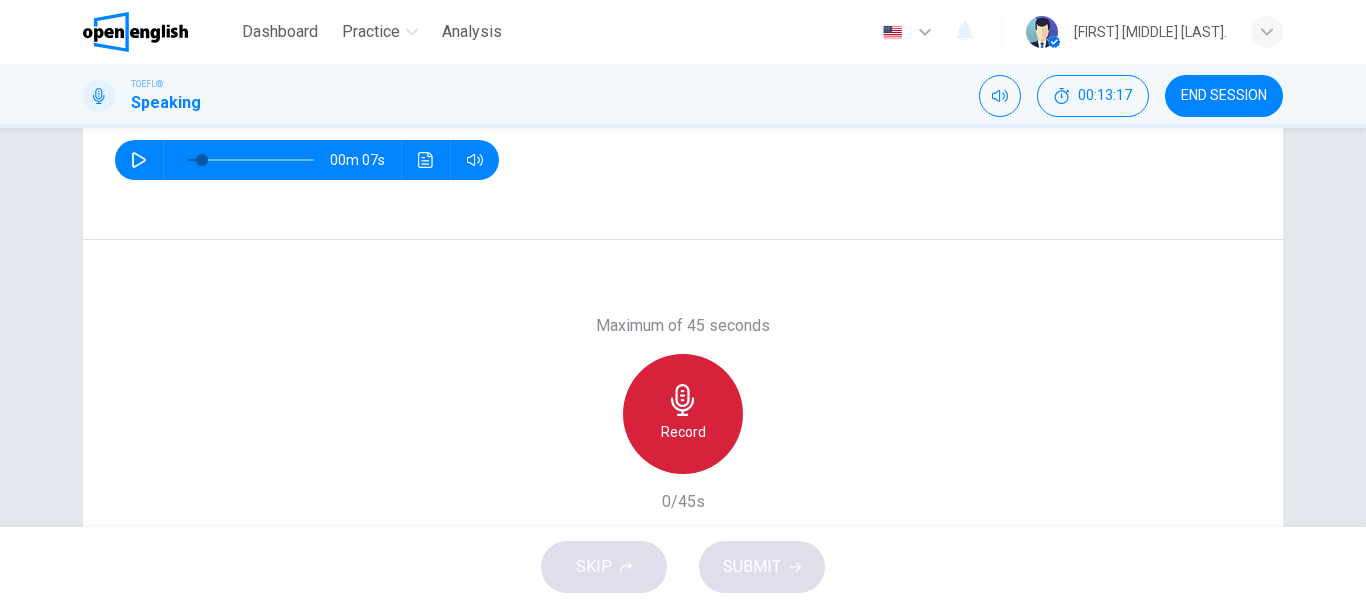 click on "Record" at bounding box center (683, 432) 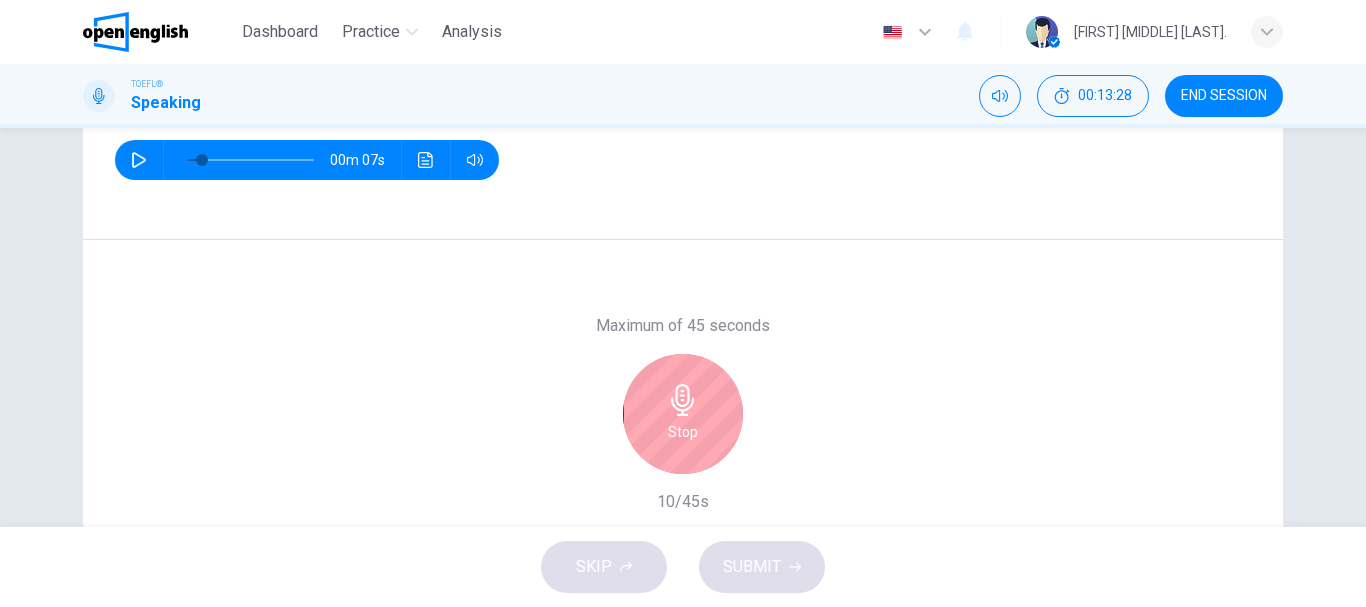 click on "Stop" at bounding box center [683, 414] 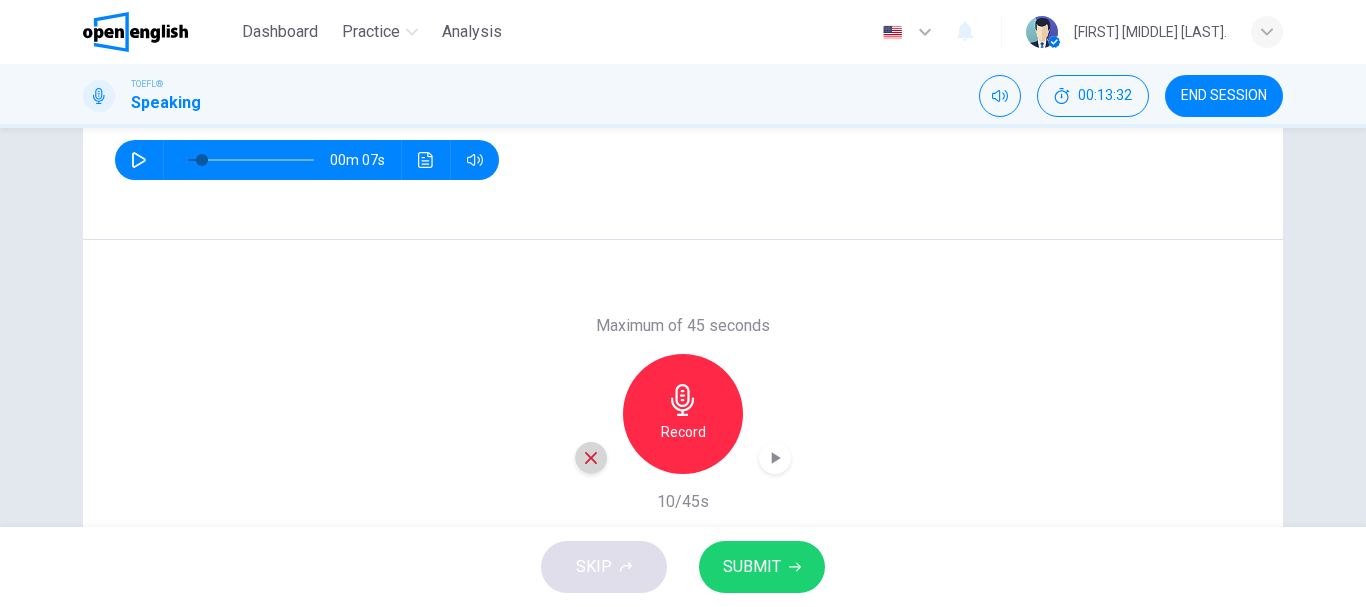 click at bounding box center [591, 458] 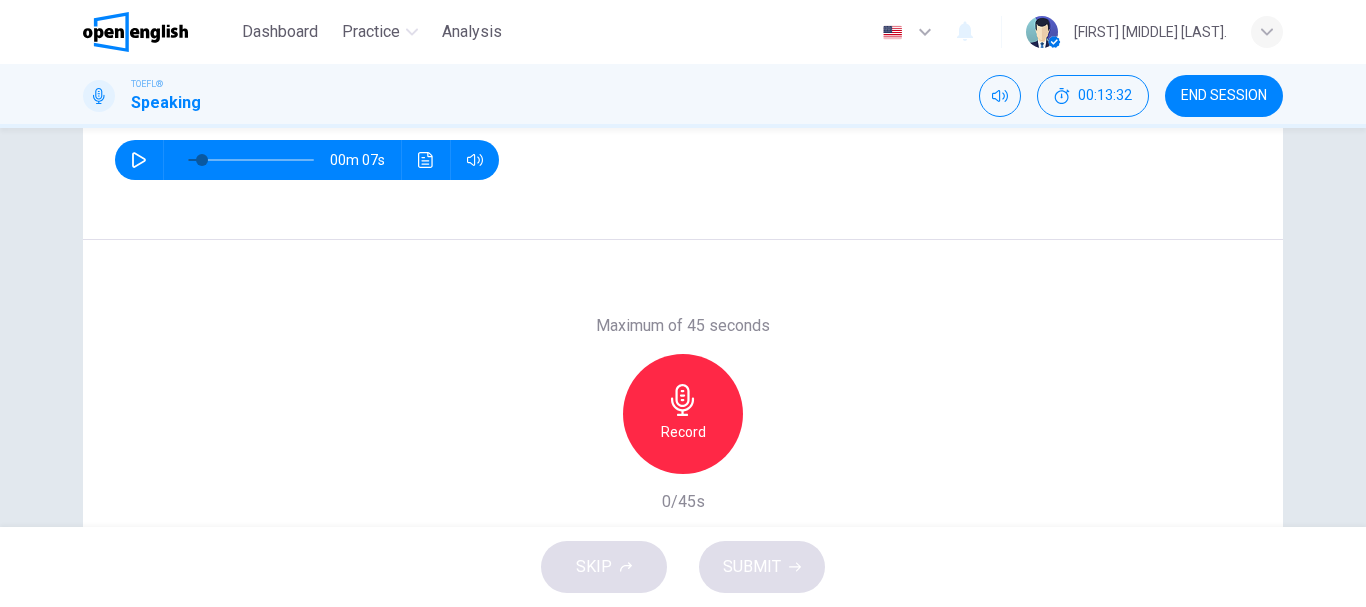 click at bounding box center [683, 400] 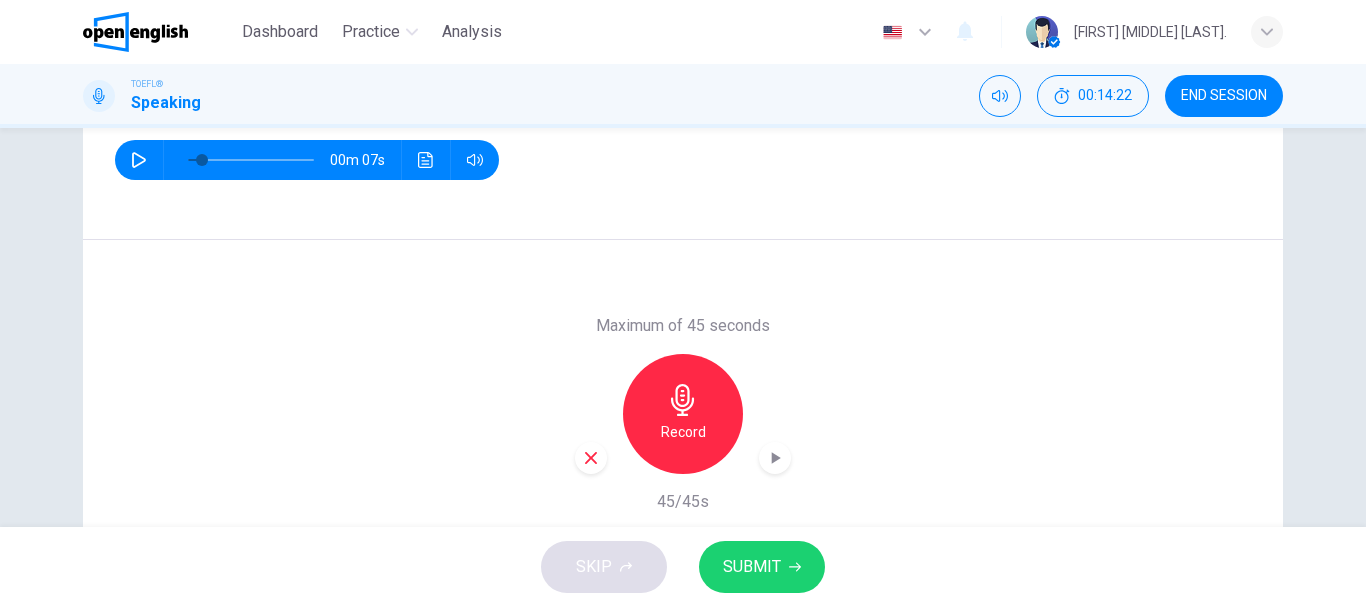 click on "SUBMIT" at bounding box center [752, 567] 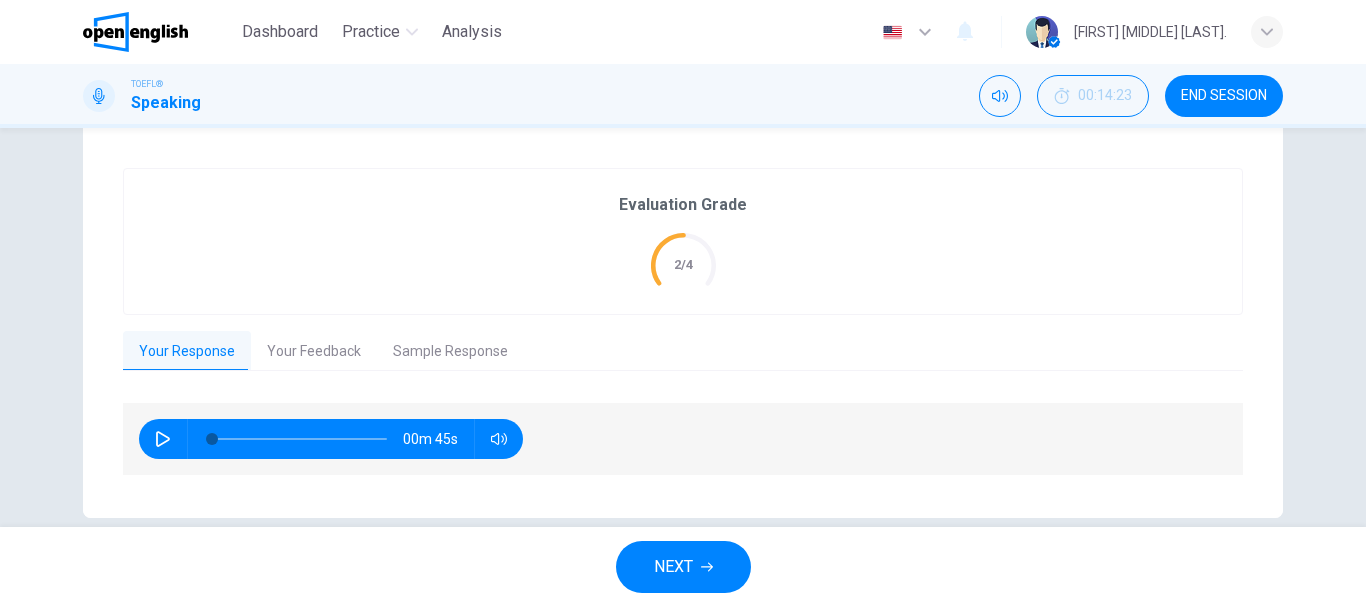 scroll, scrollTop: 399, scrollLeft: 0, axis: vertical 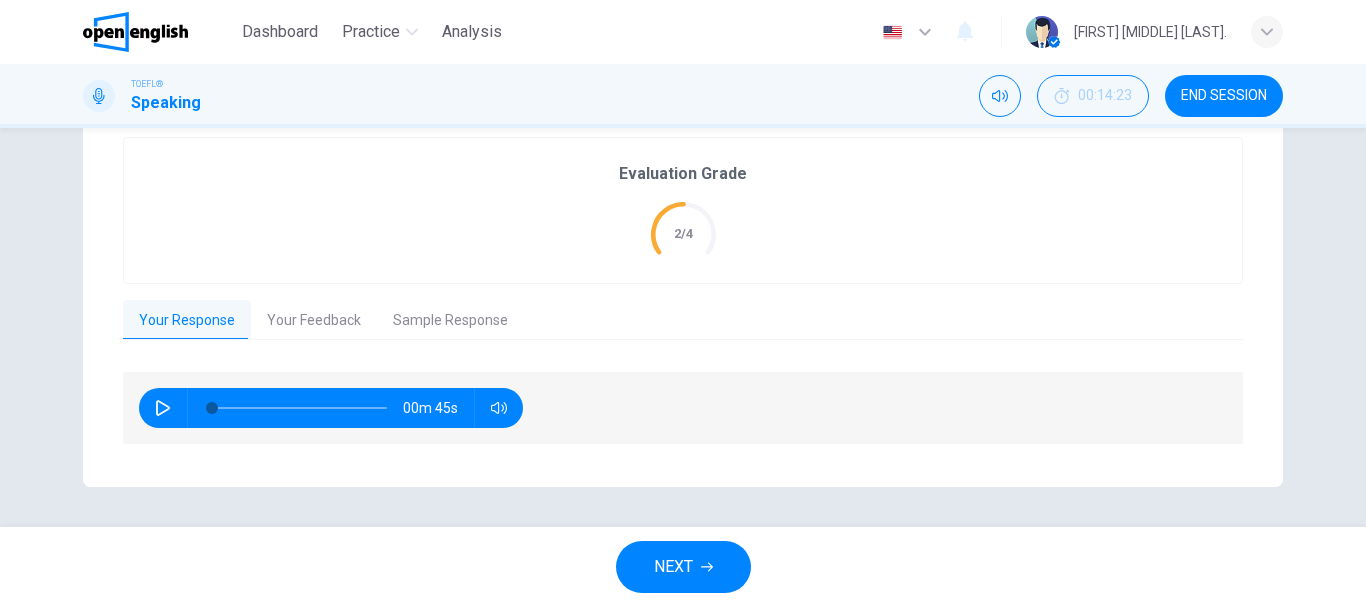 click on "Your Feedback" at bounding box center (314, 321) 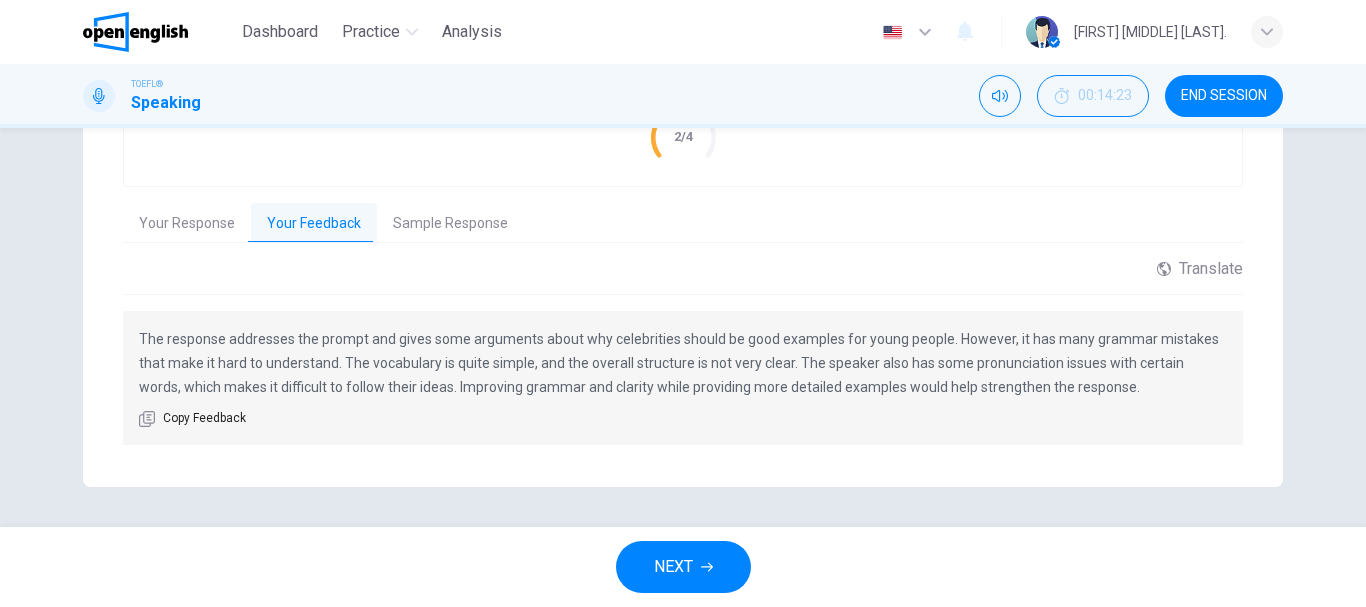 click on "Sample Response" at bounding box center [450, 224] 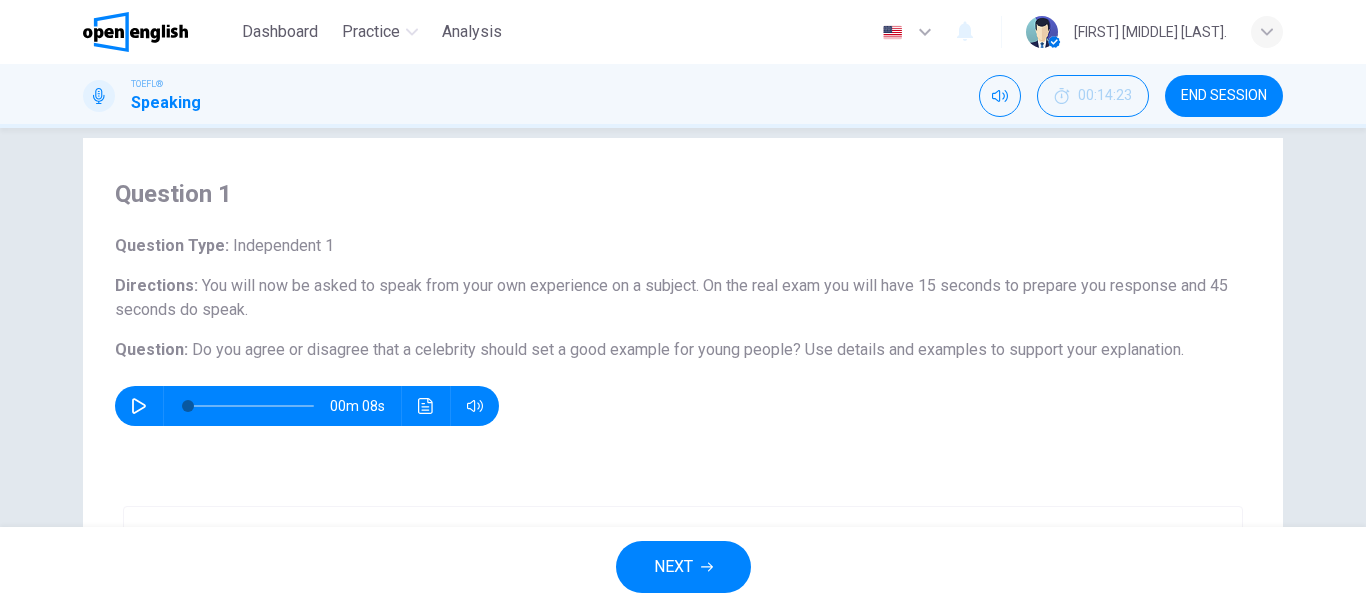 scroll, scrollTop: 0, scrollLeft: 0, axis: both 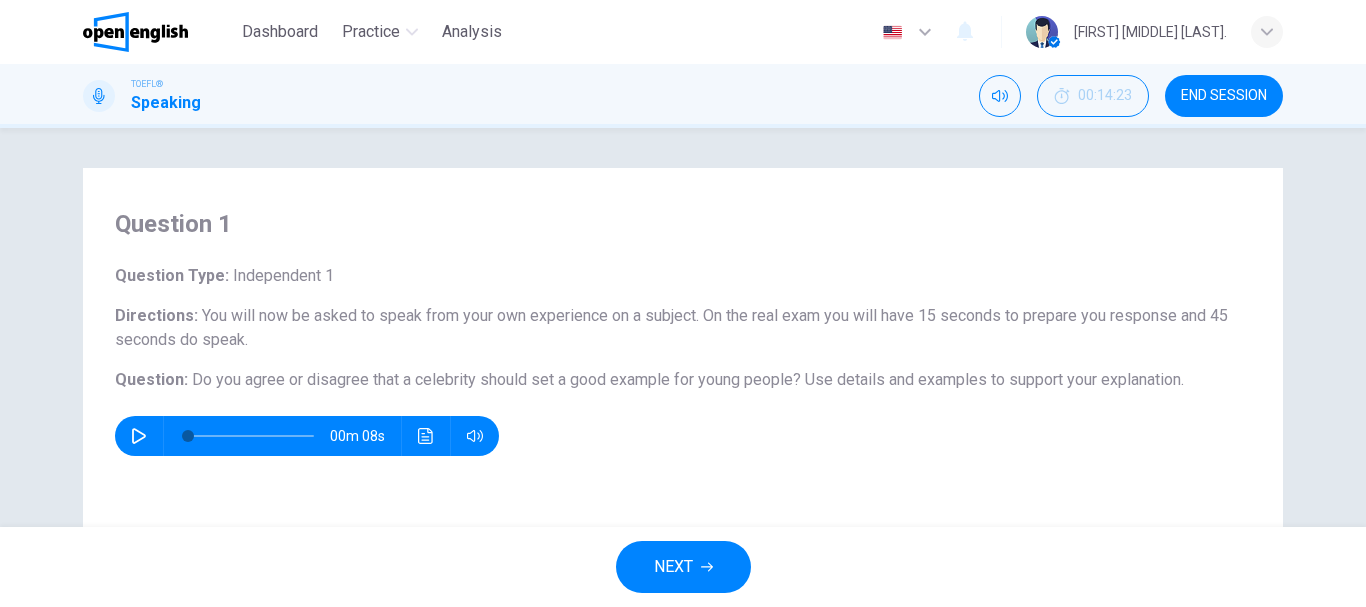 click on "NEXT" at bounding box center (673, 567) 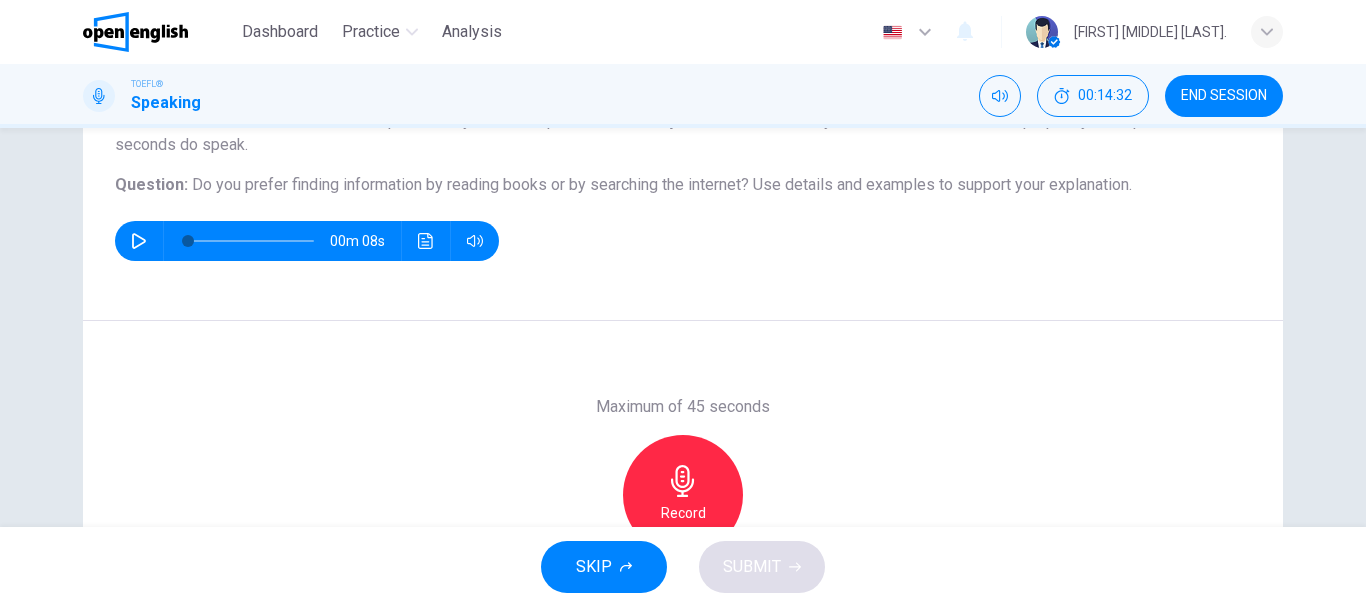 scroll, scrollTop: 176, scrollLeft: 0, axis: vertical 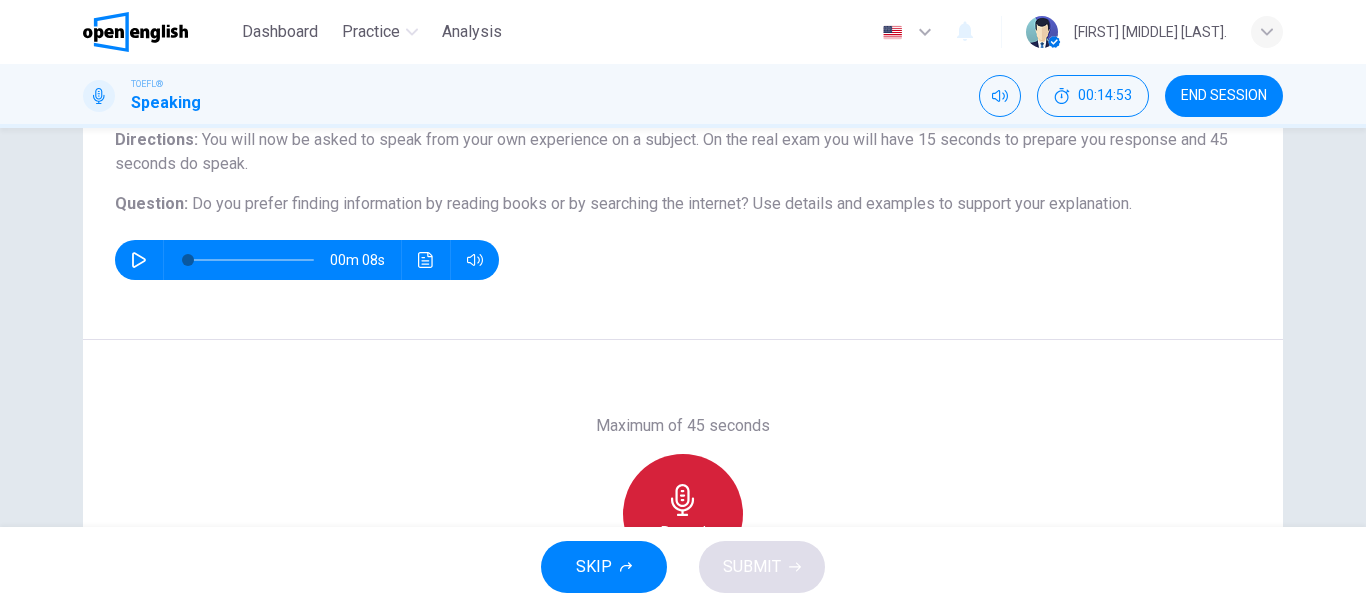 click at bounding box center (683, 500) 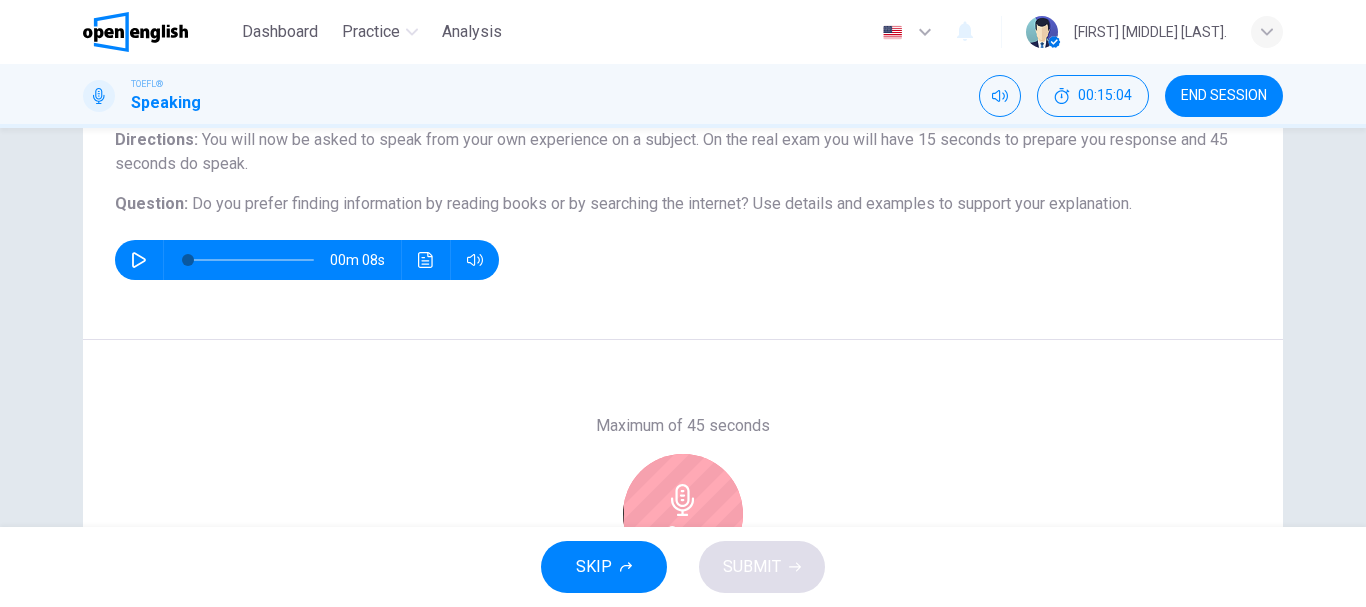 scroll, scrollTop: 276, scrollLeft: 0, axis: vertical 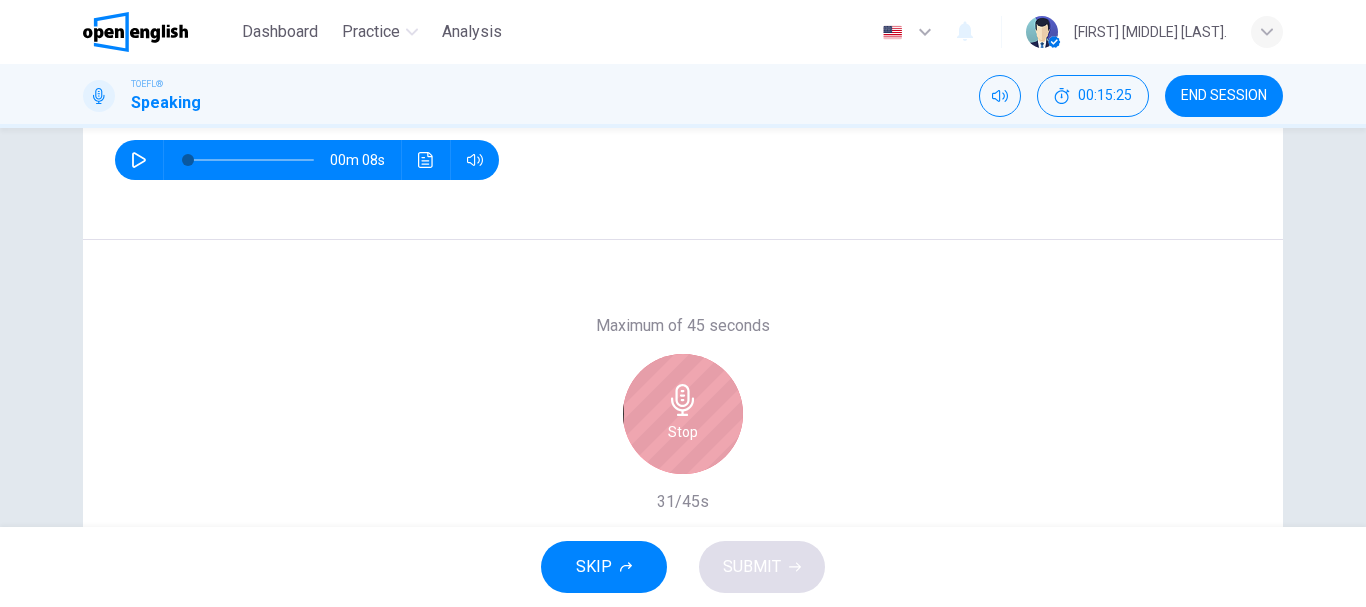 click at bounding box center (682, 400) 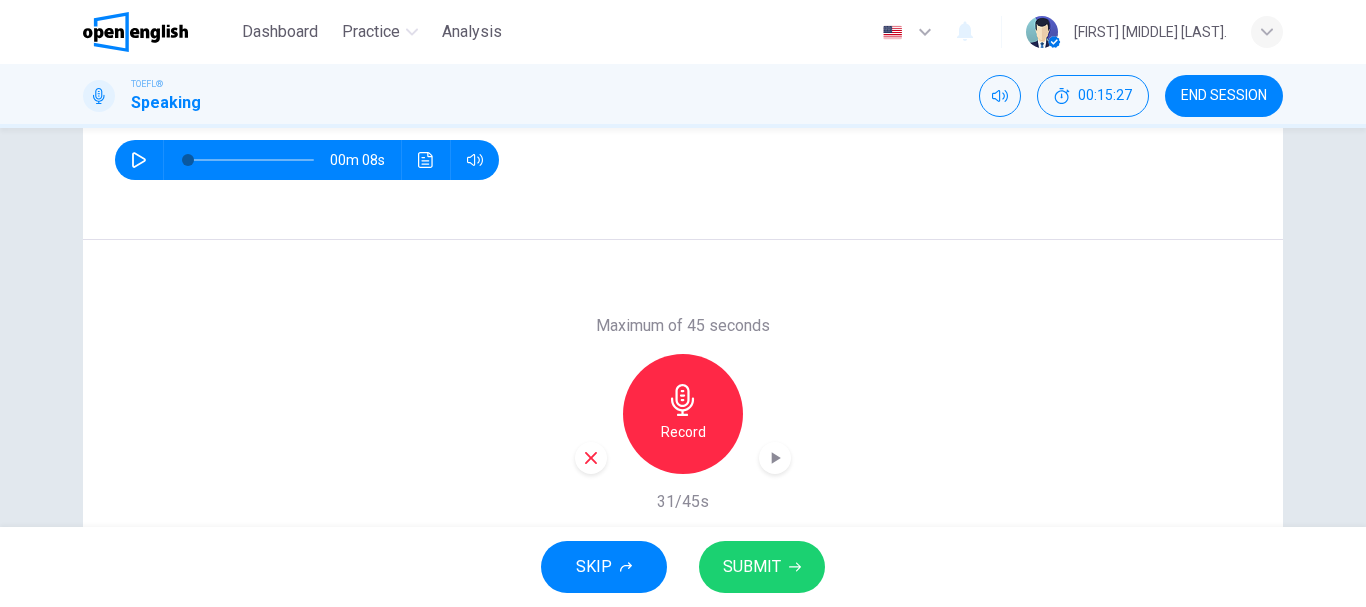 click at bounding box center (591, 458) 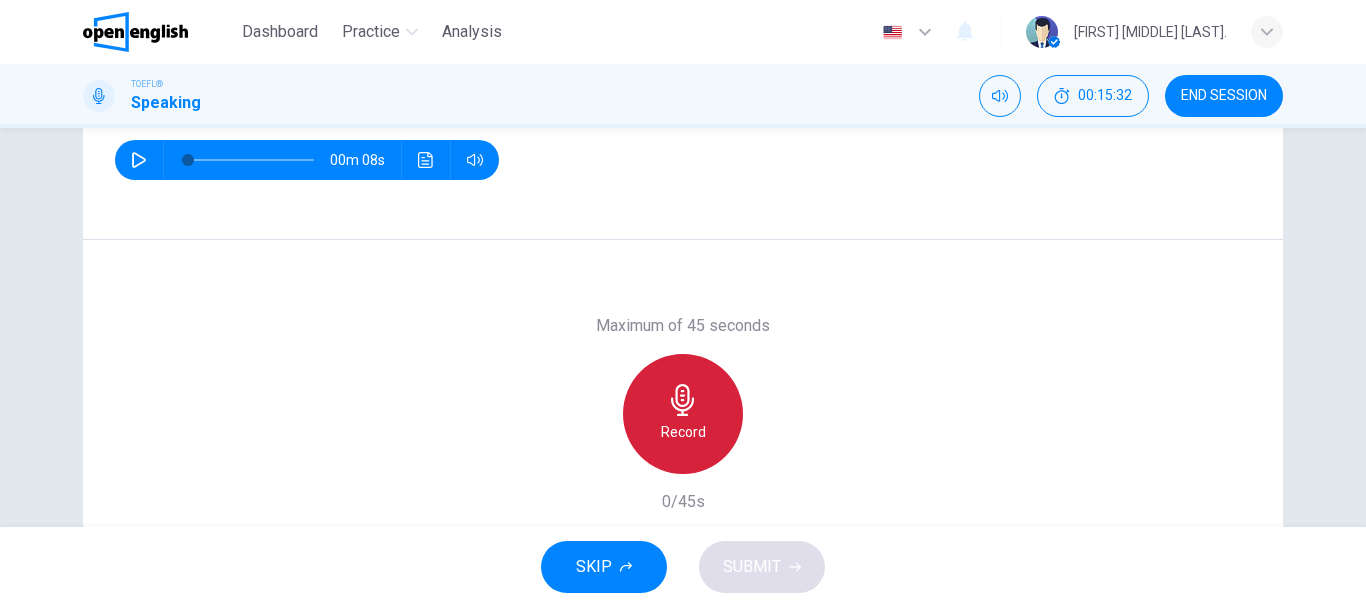 click at bounding box center (683, 400) 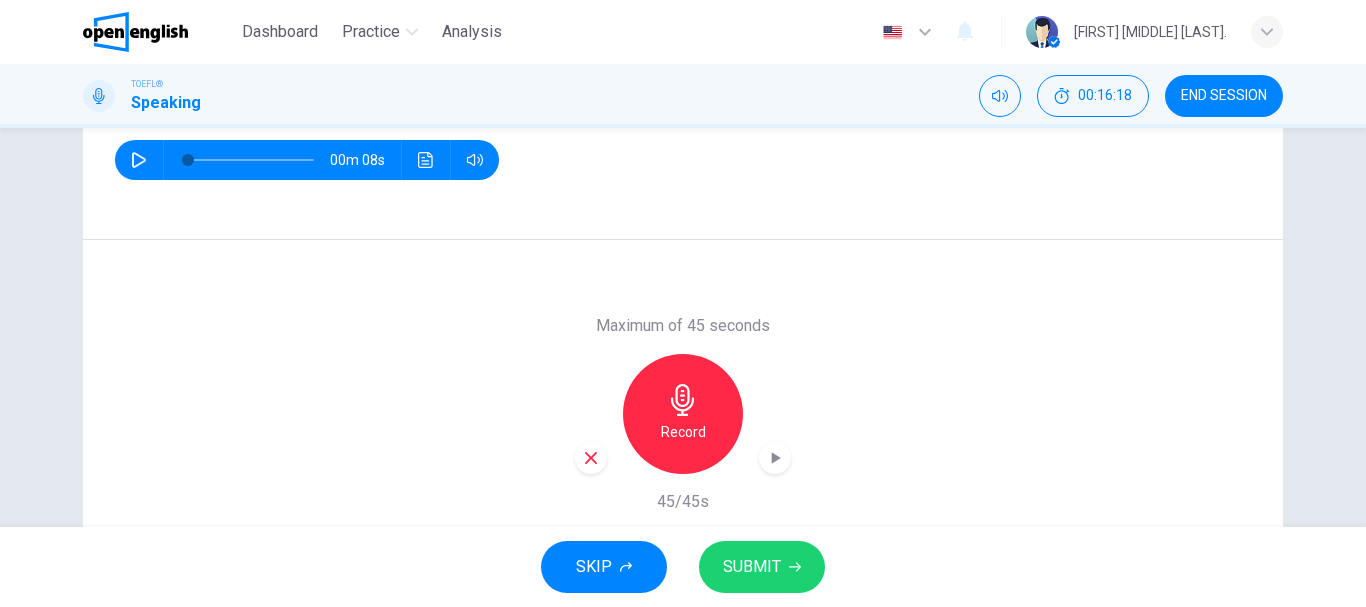 click on "Record" at bounding box center (683, 414) 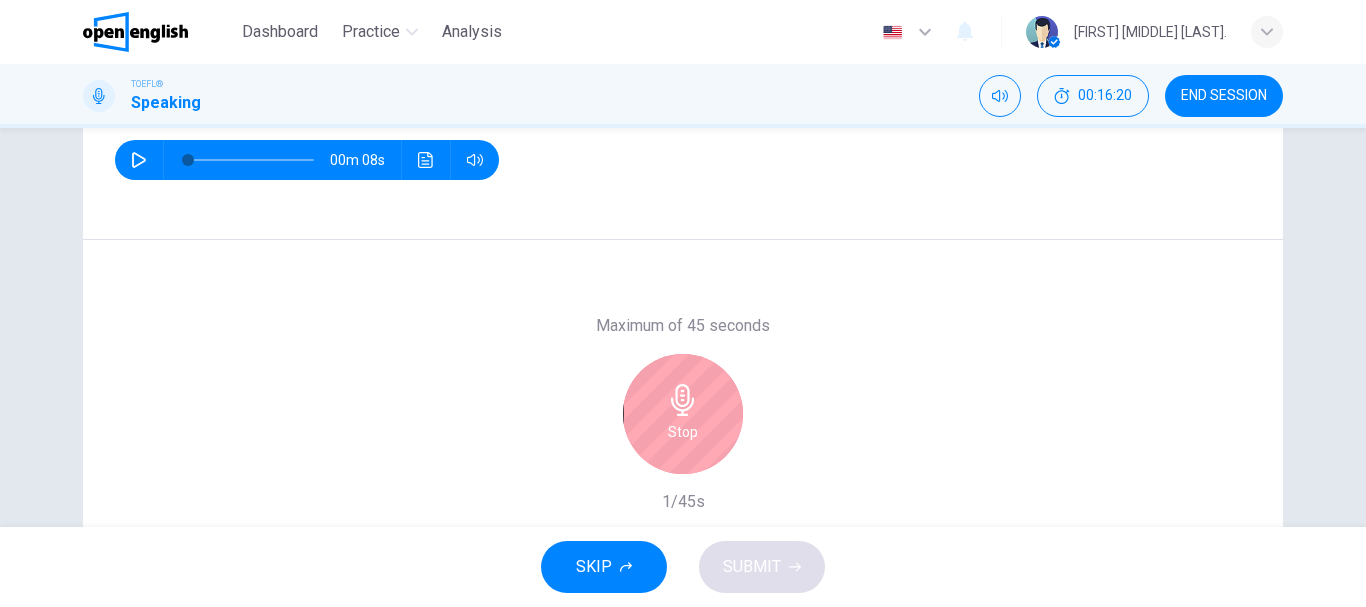 click at bounding box center (683, 400) 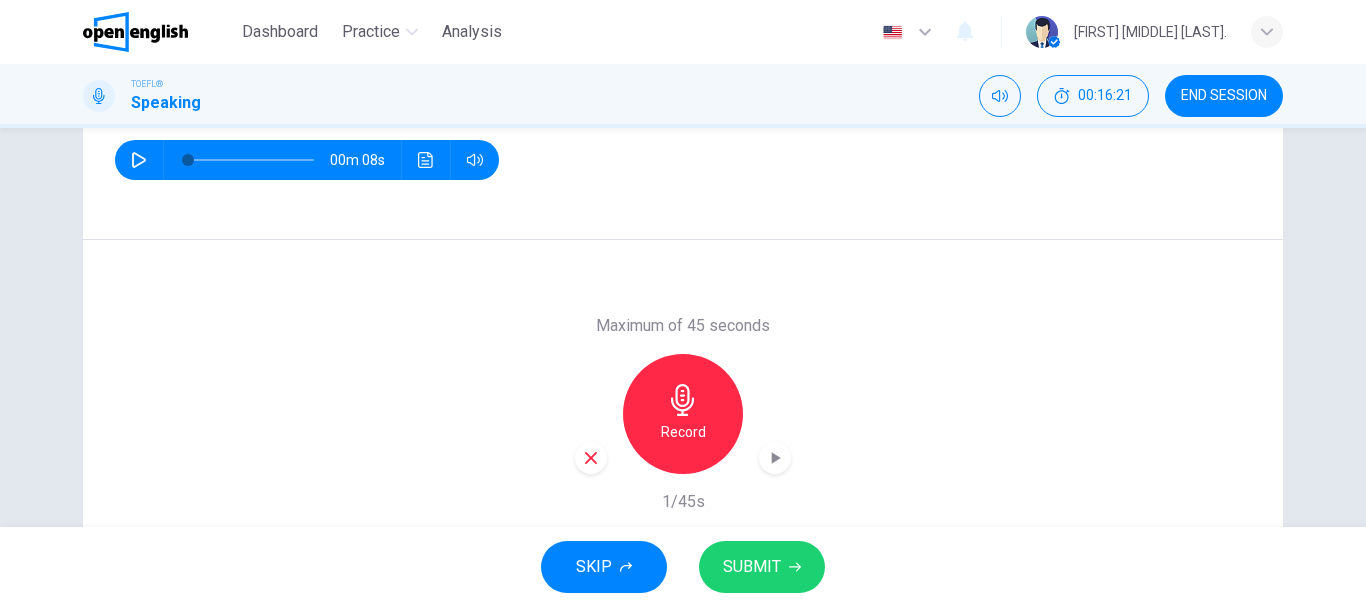 click at bounding box center [591, 458] 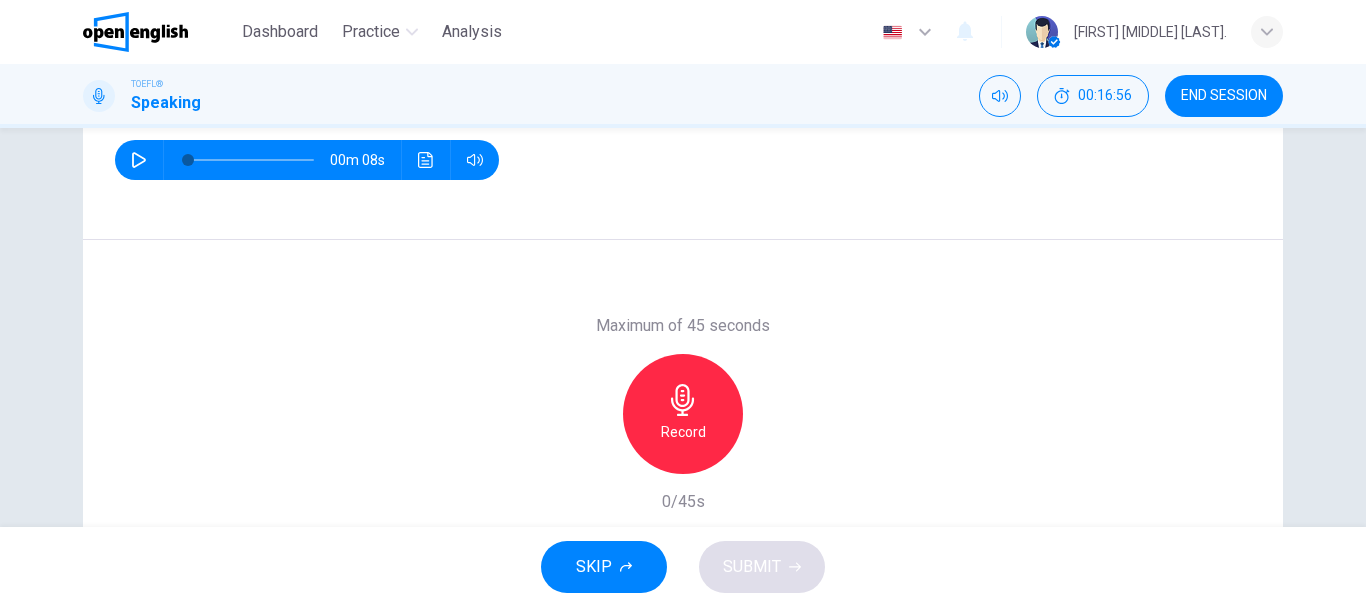 click at bounding box center [683, 400] 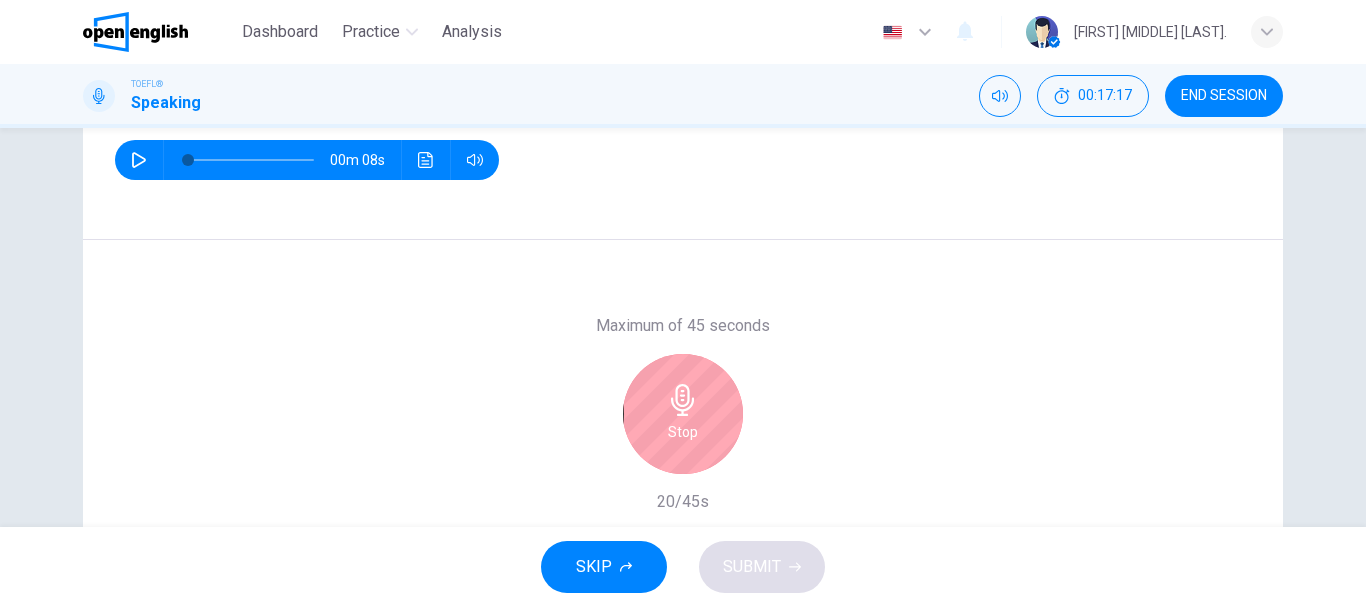 click at bounding box center (683, 400) 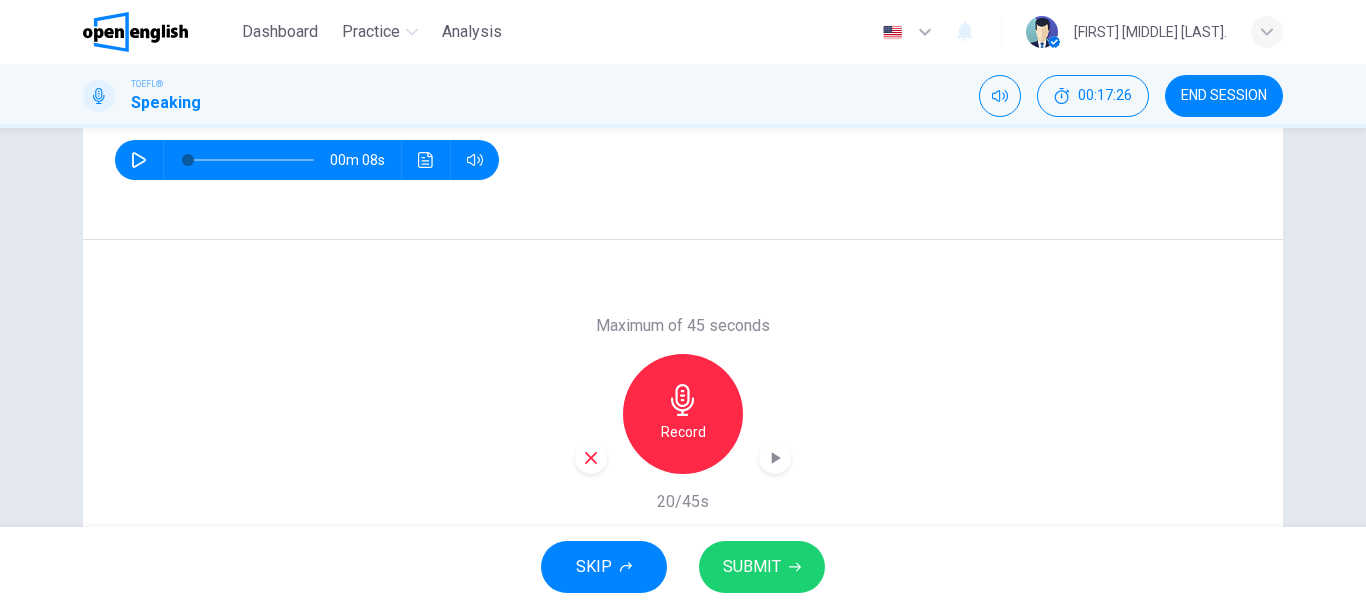 click at bounding box center [591, 458] 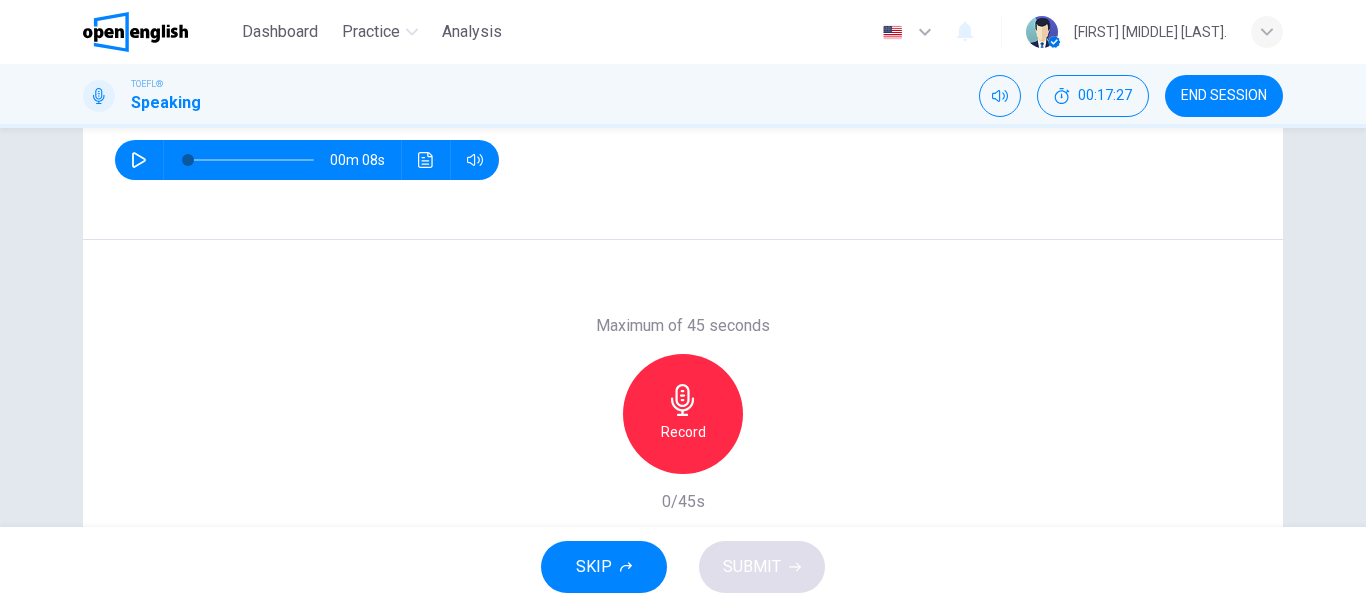 click on "Record" at bounding box center (683, 432) 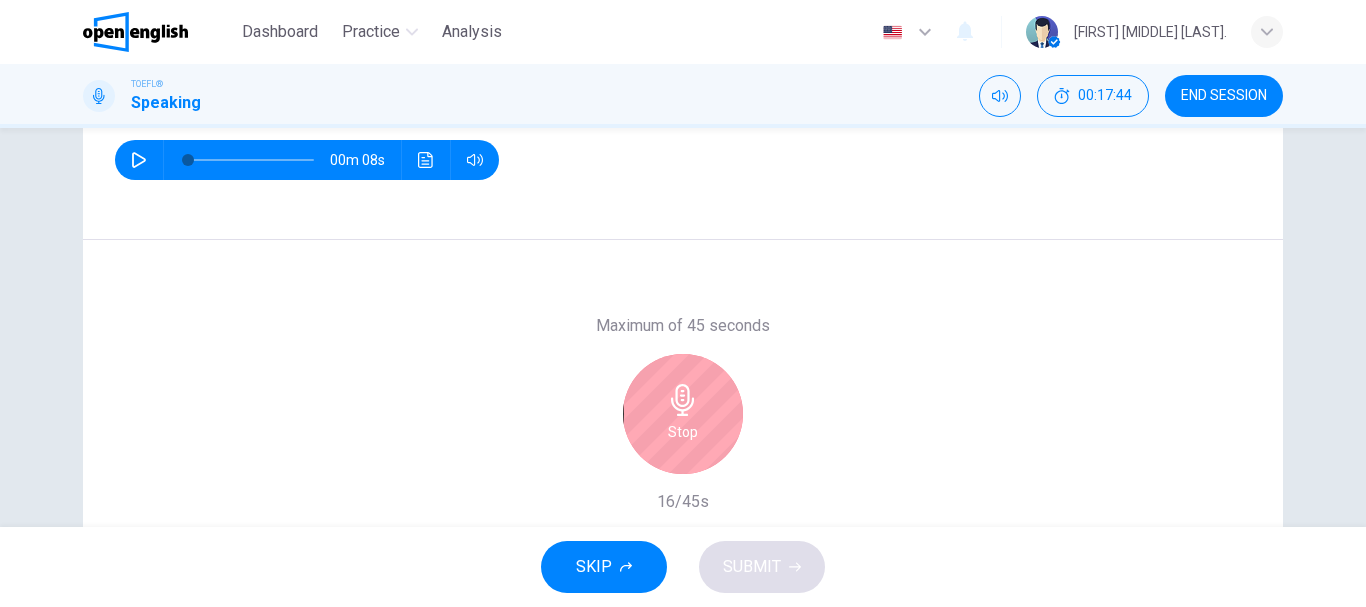 click on "Stop" at bounding box center [683, 414] 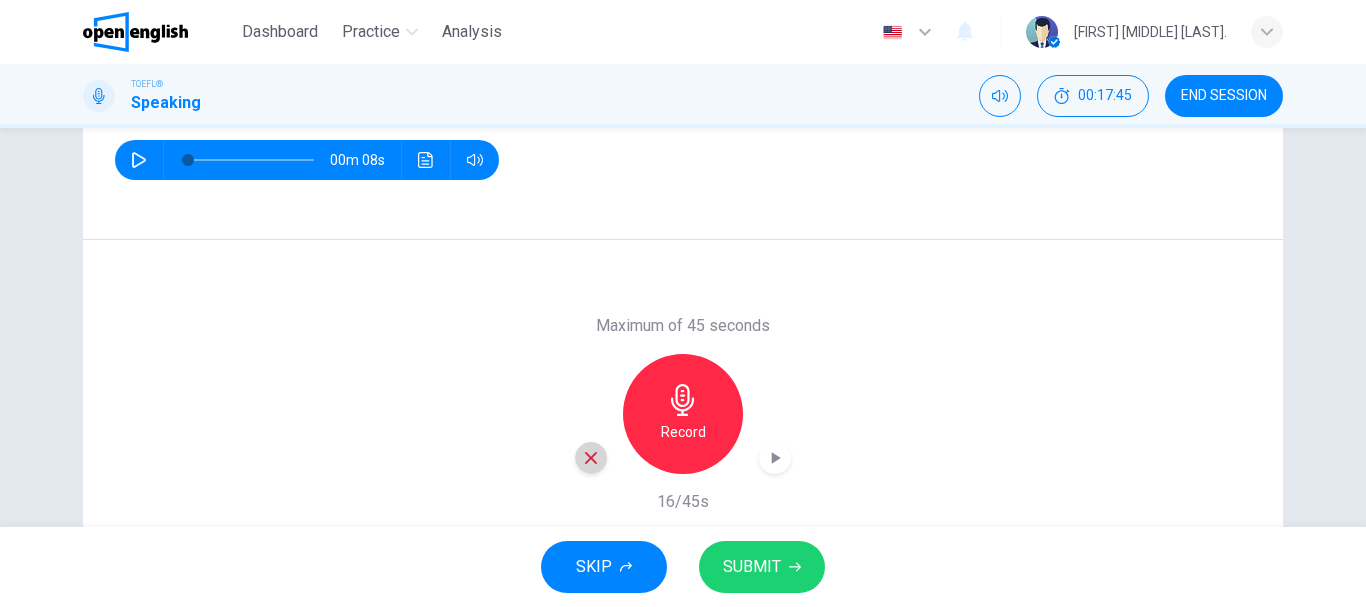click at bounding box center (591, 458) 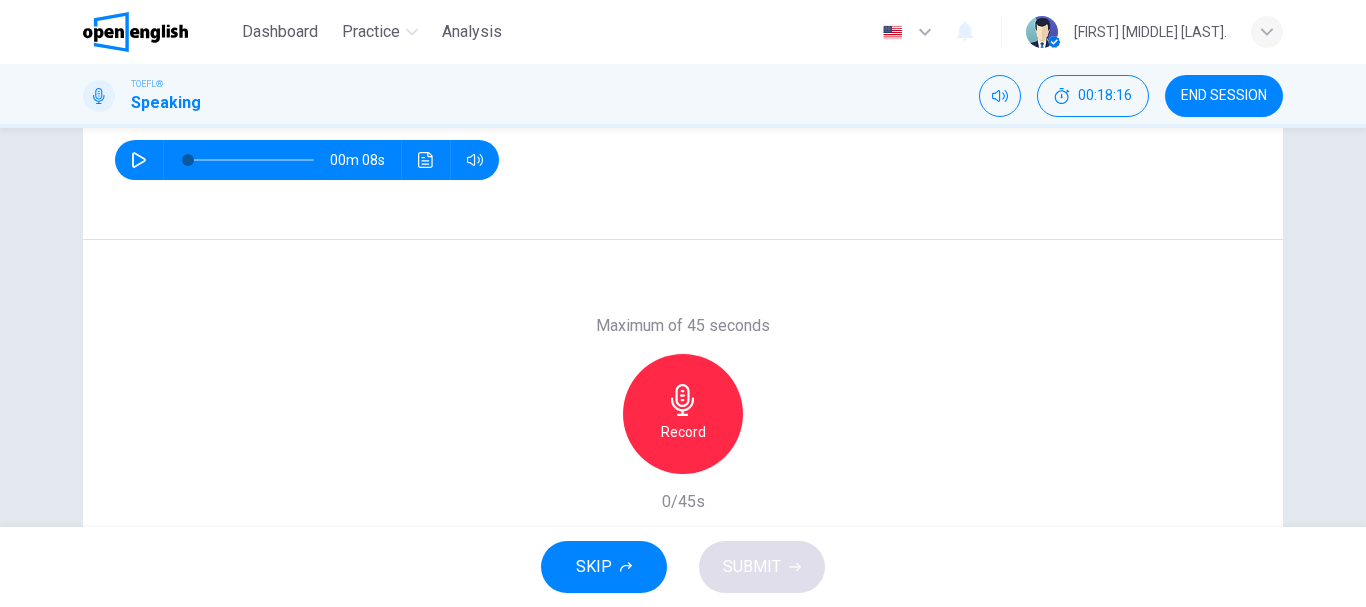 click on "Record" at bounding box center [683, 432] 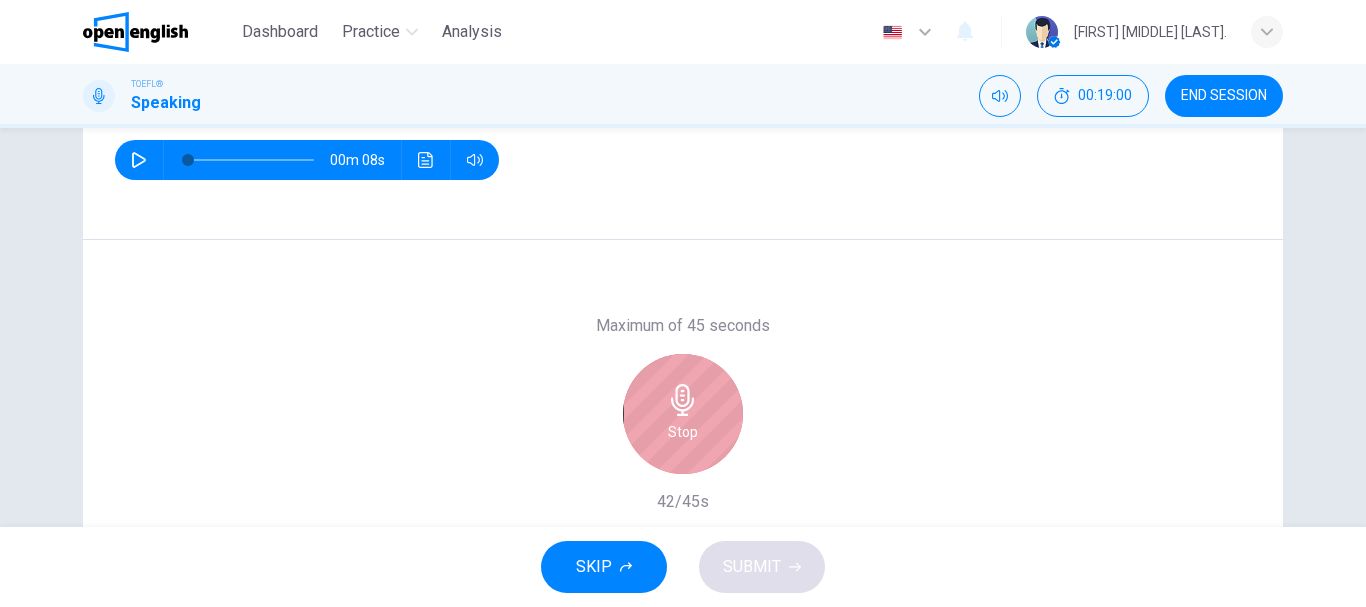 click on "Stop" at bounding box center (683, 414) 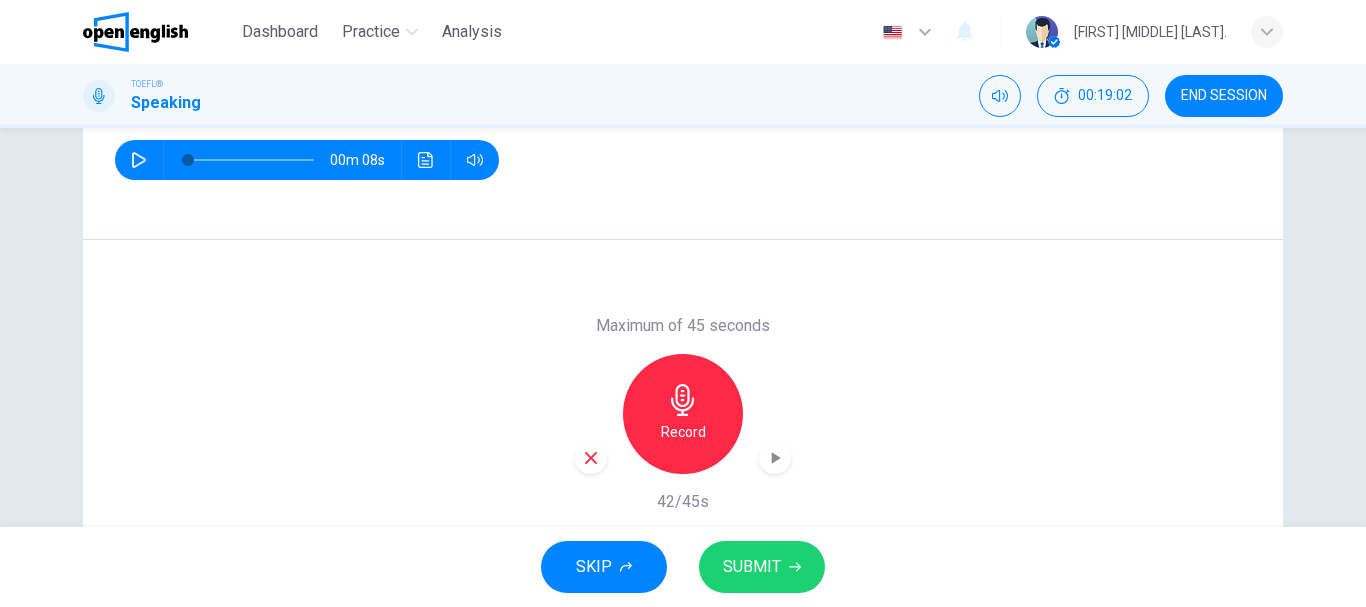 click at bounding box center [591, 458] 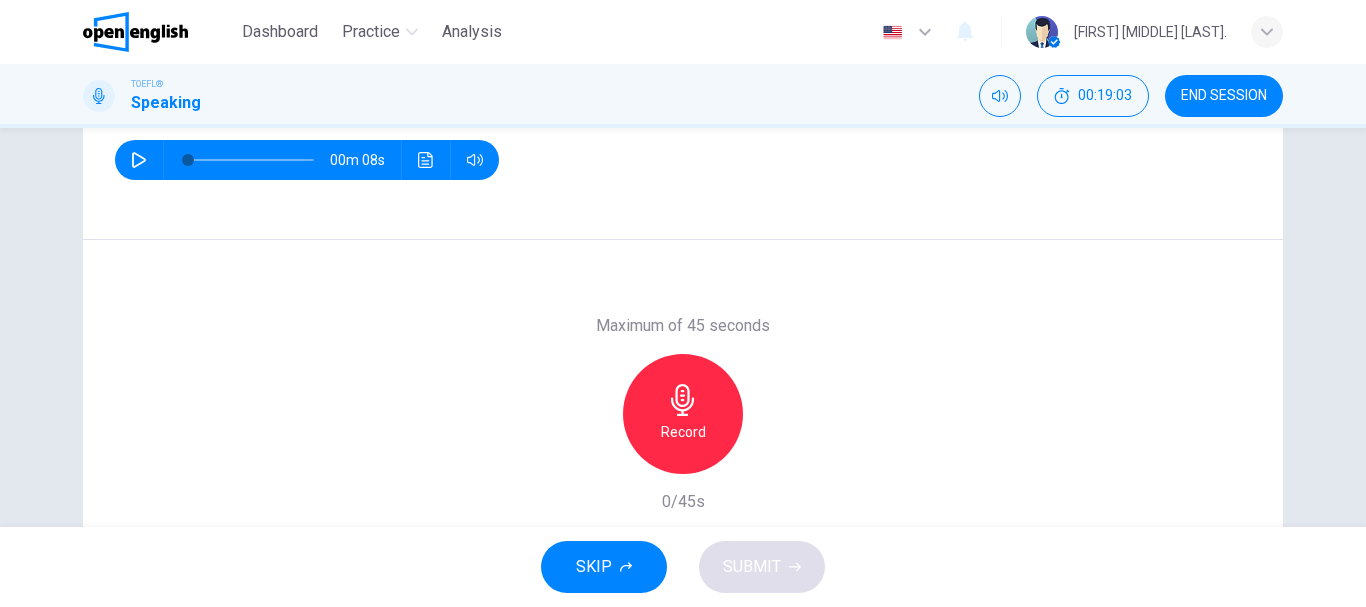 click on "Record" at bounding box center [683, 414] 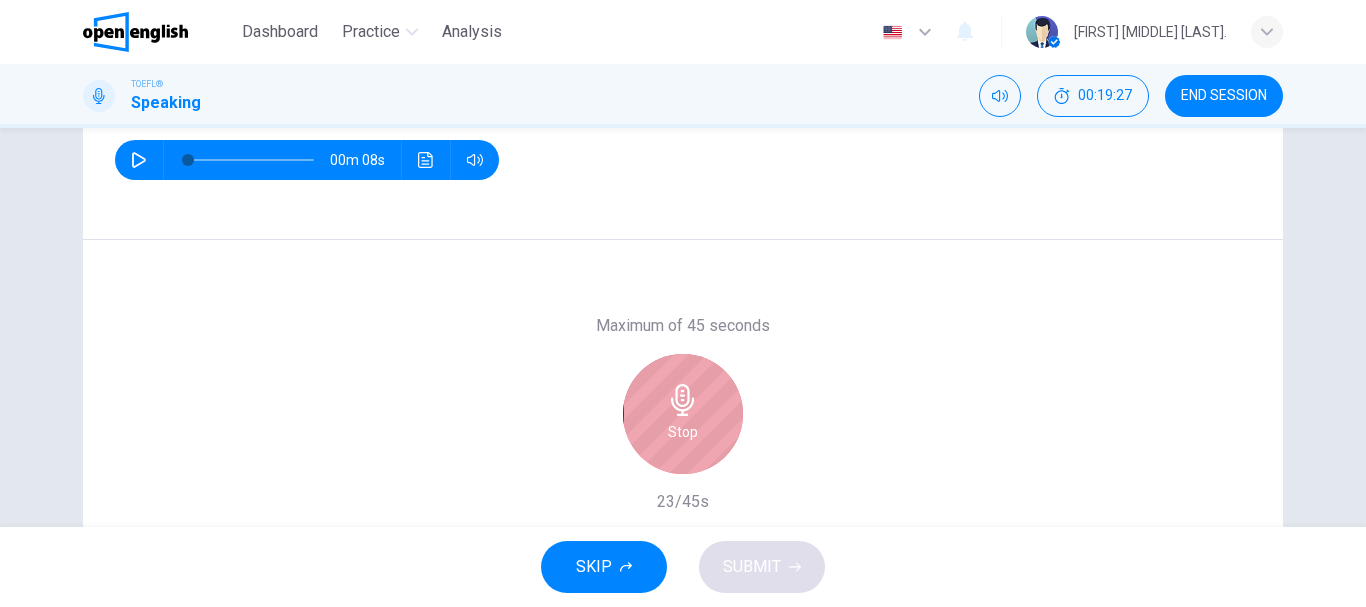 click on "Stop" at bounding box center (683, 414) 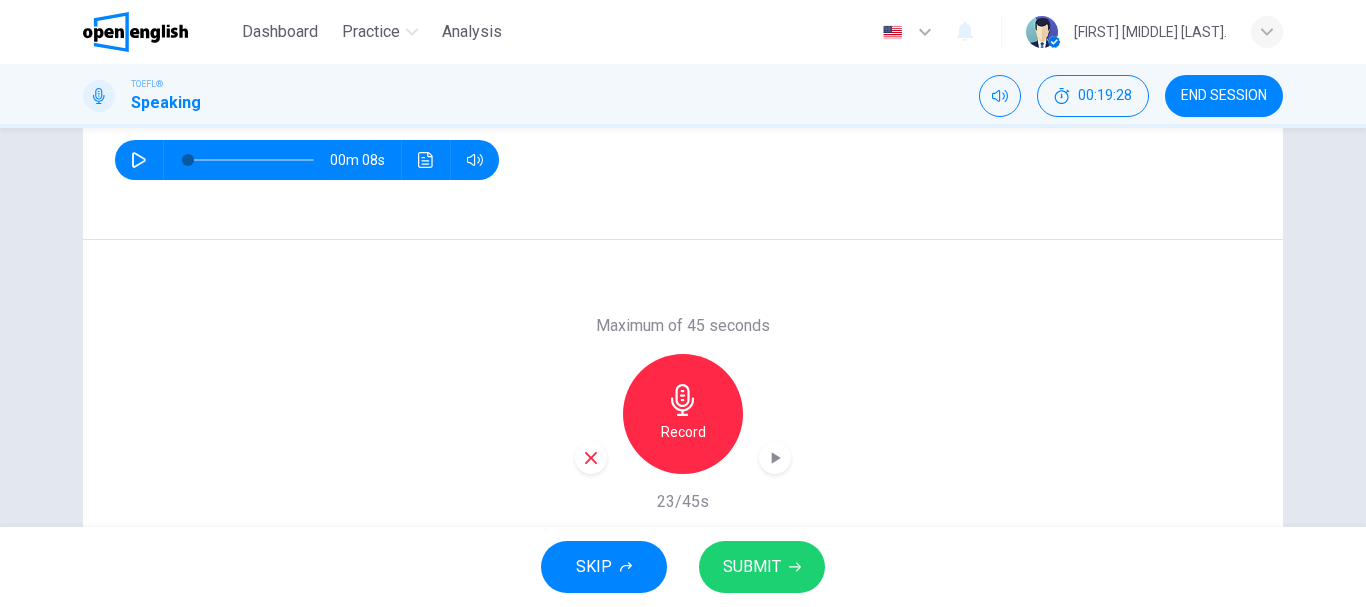 click at bounding box center (591, 458) 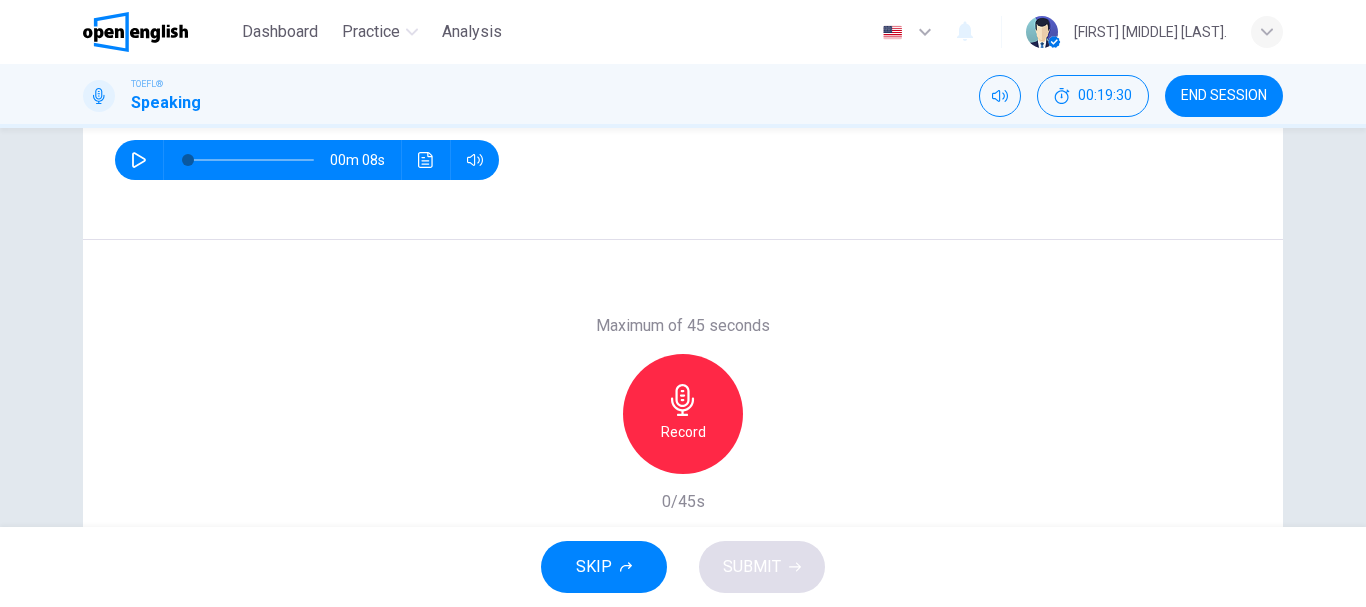 click on "Record" at bounding box center [683, 432] 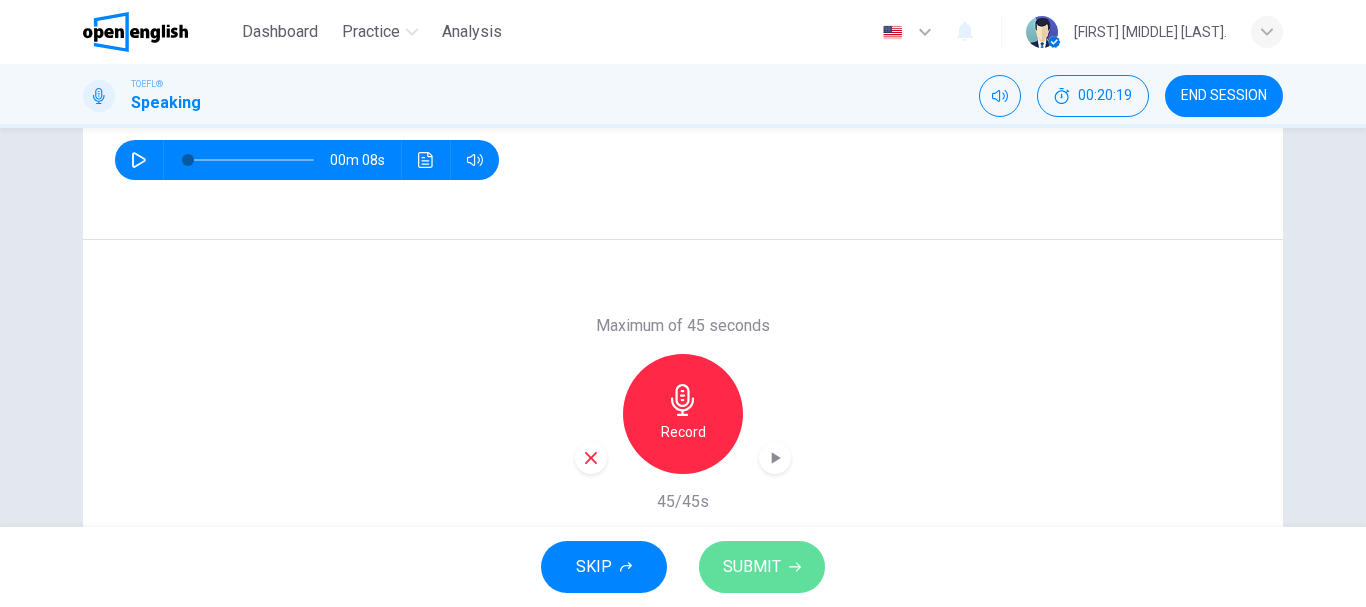 click on "SUBMIT" at bounding box center [752, 567] 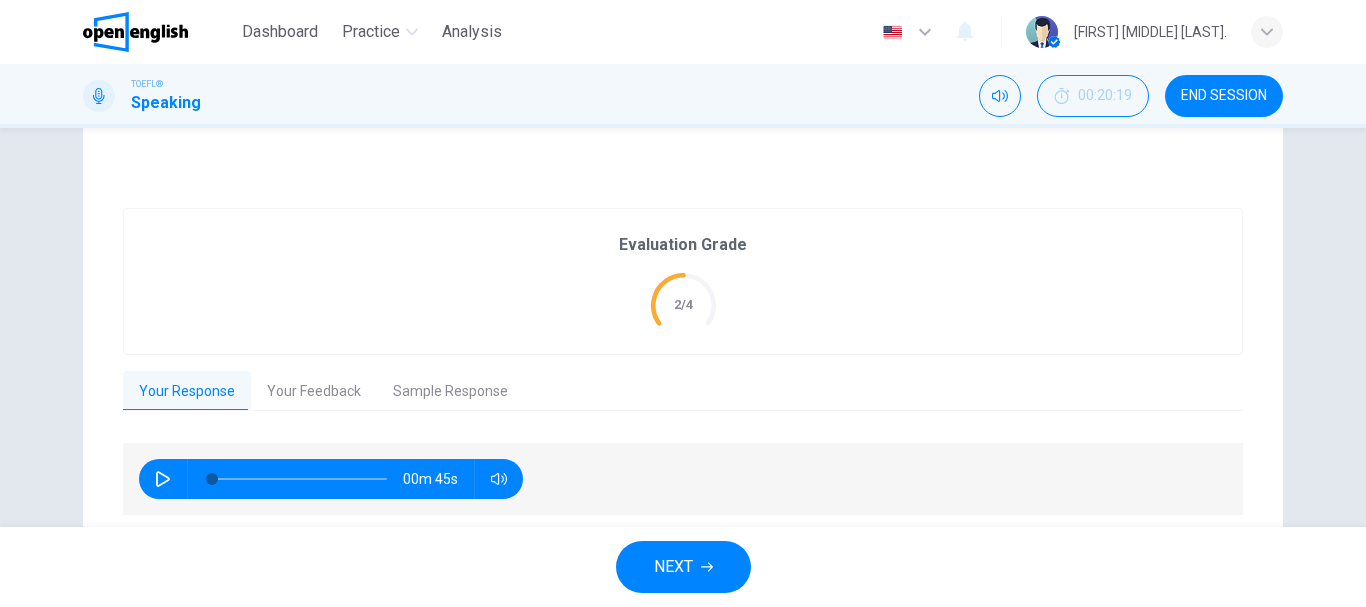 scroll, scrollTop: 376, scrollLeft: 0, axis: vertical 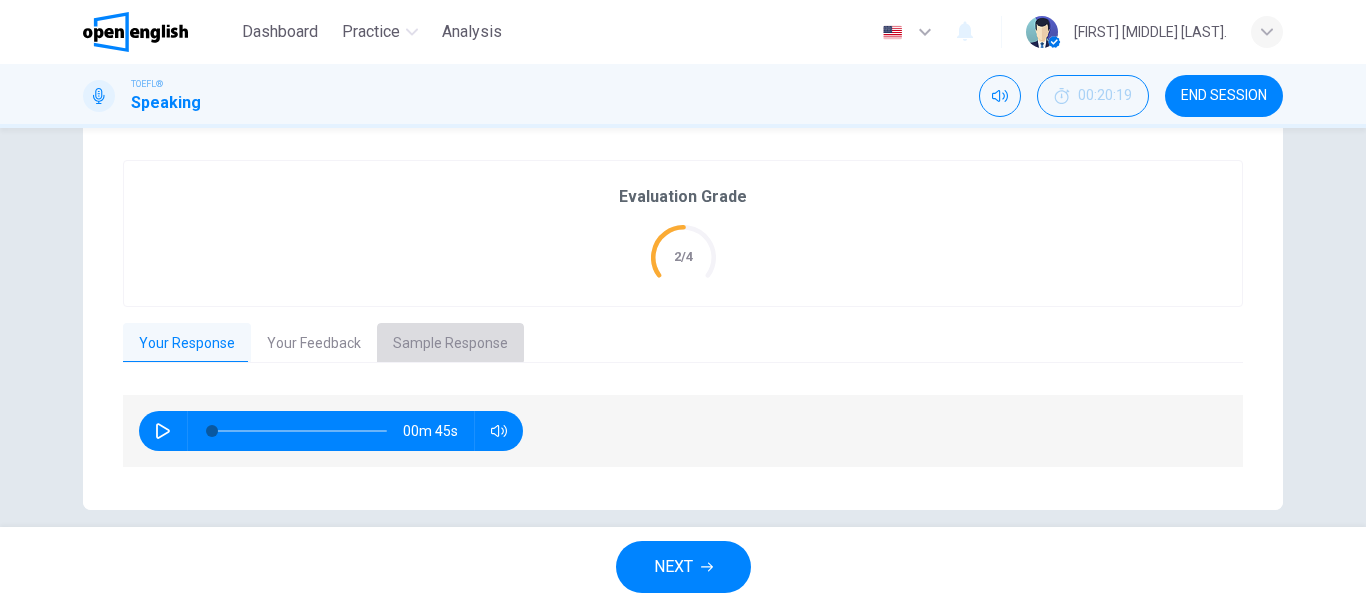 click on "Sample Response" at bounding box center [450, 344] 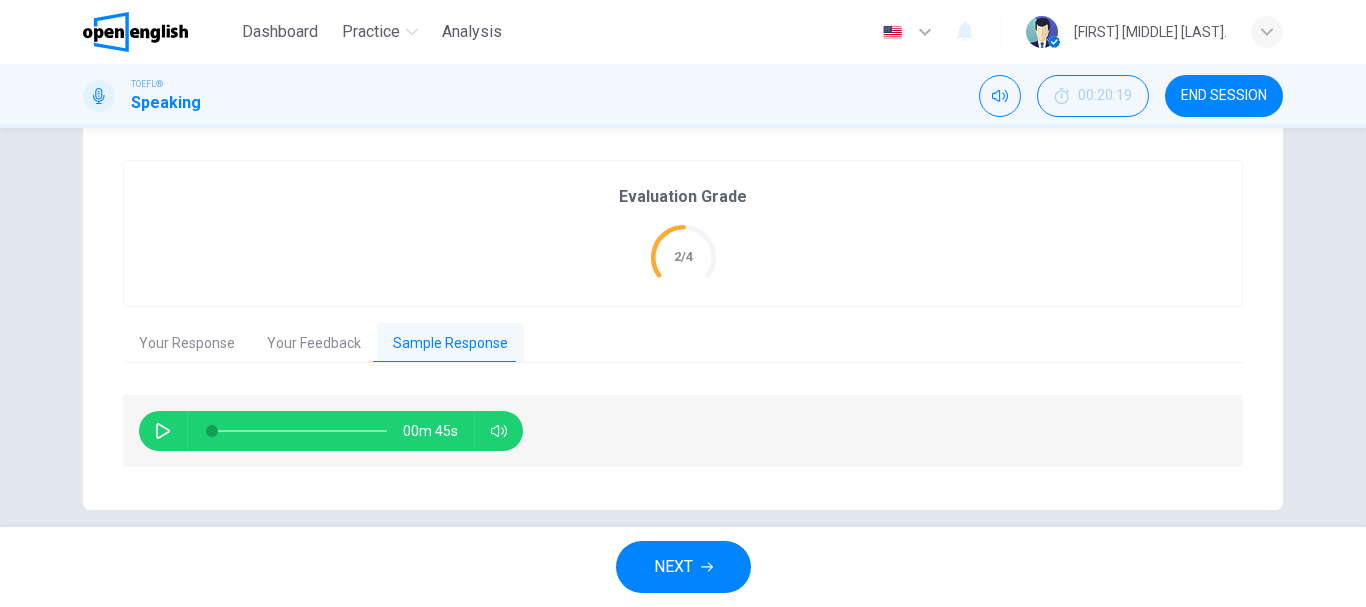 click on "Your Feedback" at bounding box center (314, 344) 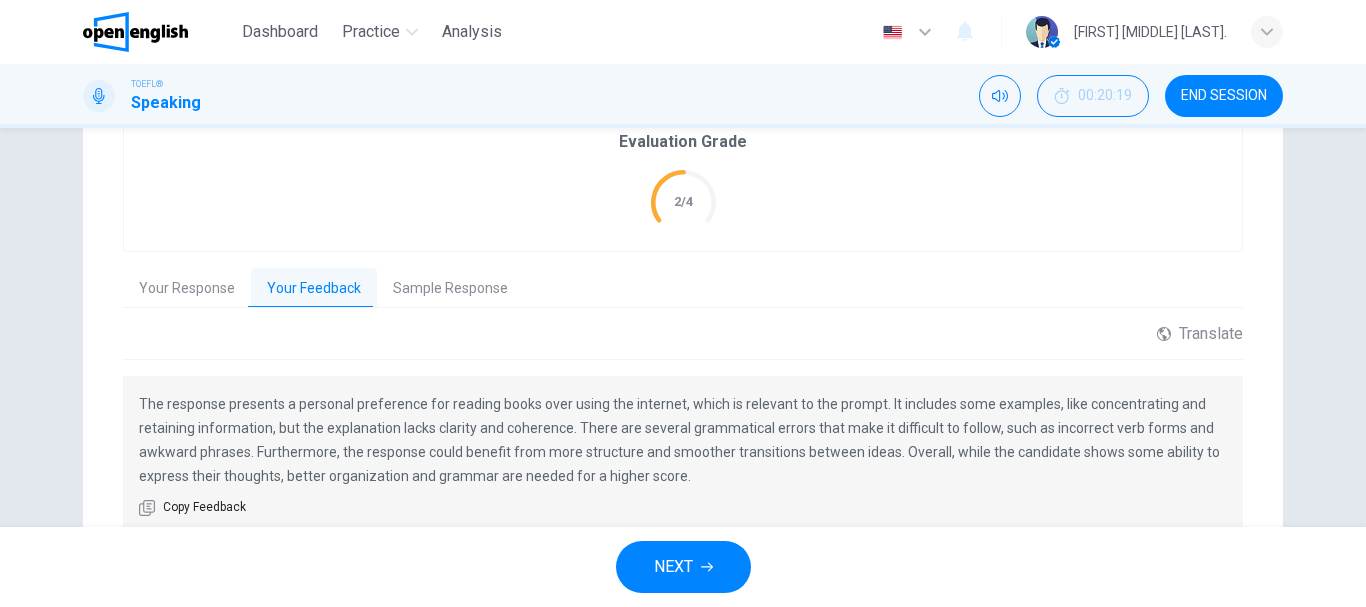 scroll, scrollTop: 476, scrollLeft: 0, axis: vertical 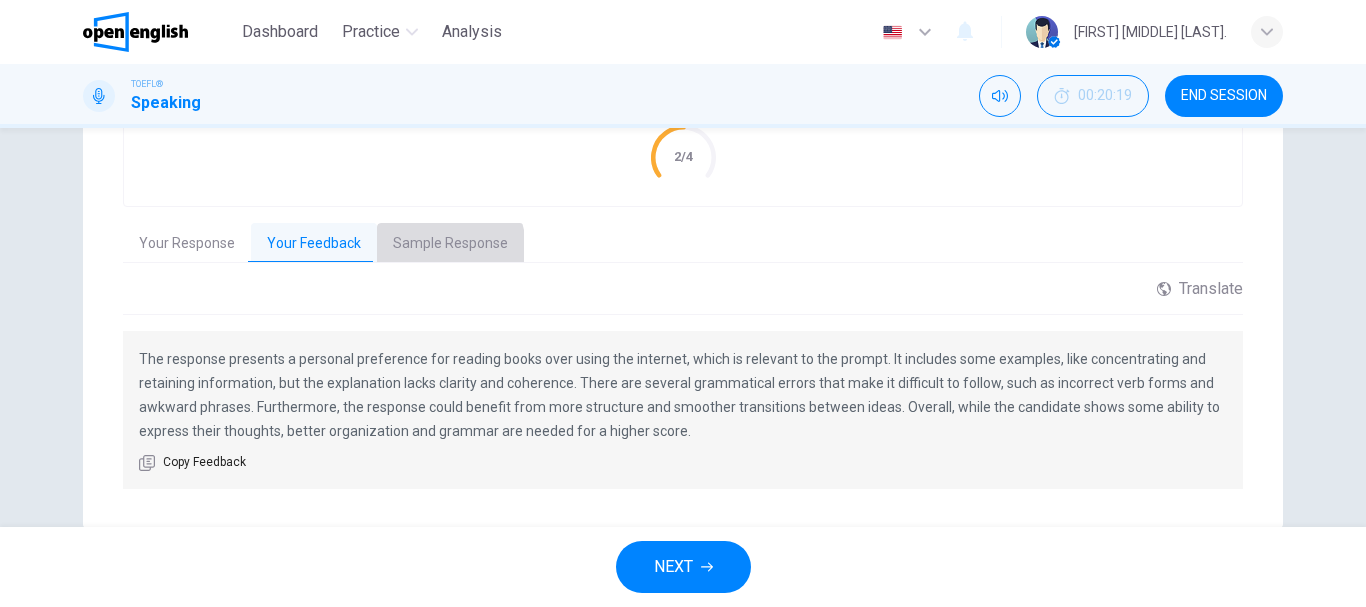 click on "Sample Response" at bounding box center (450, 244) 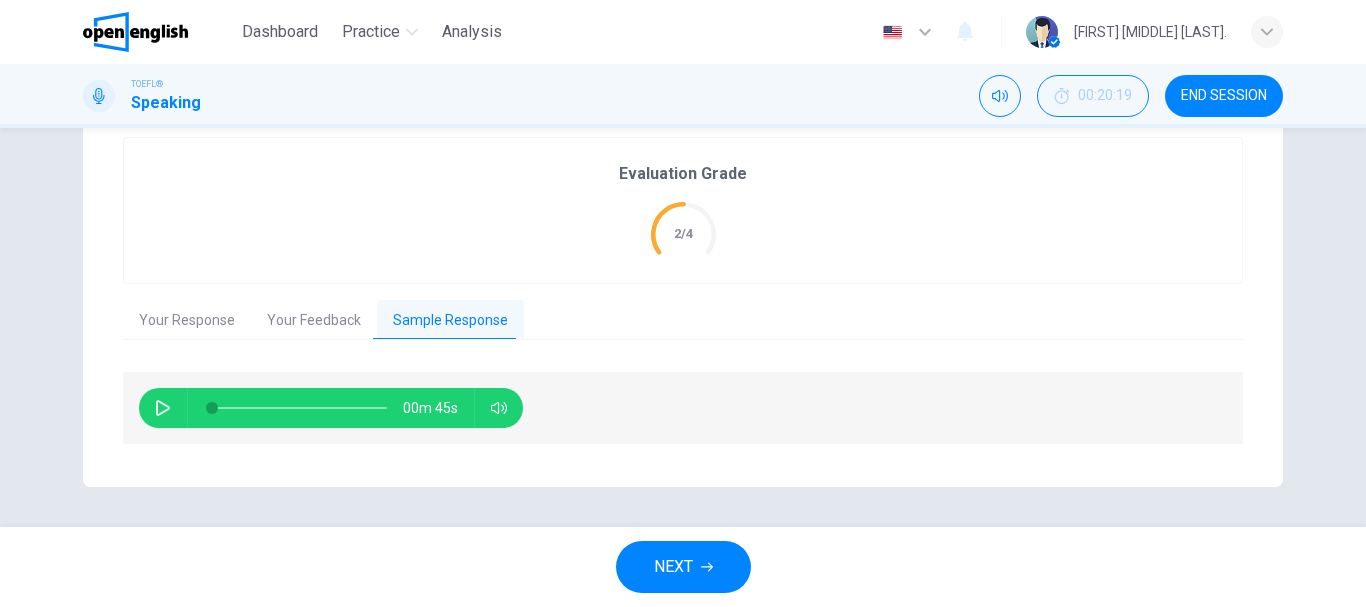 click at bounding box center [163, 408] 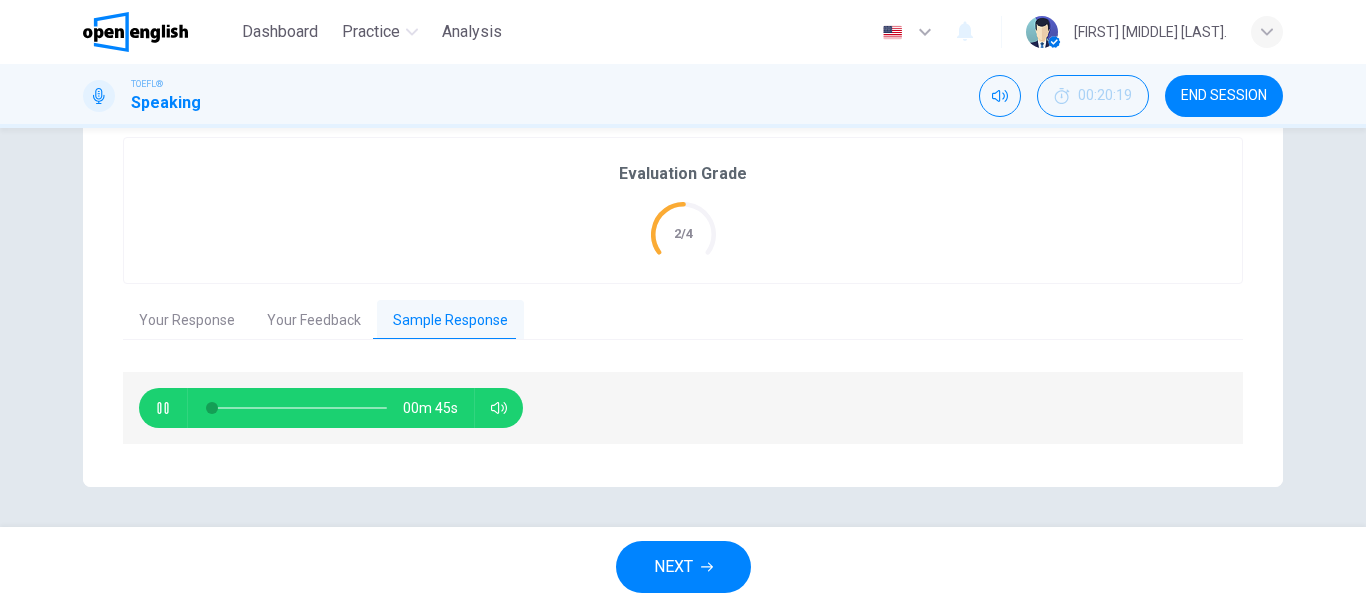 click at bounding box center (163, 408) 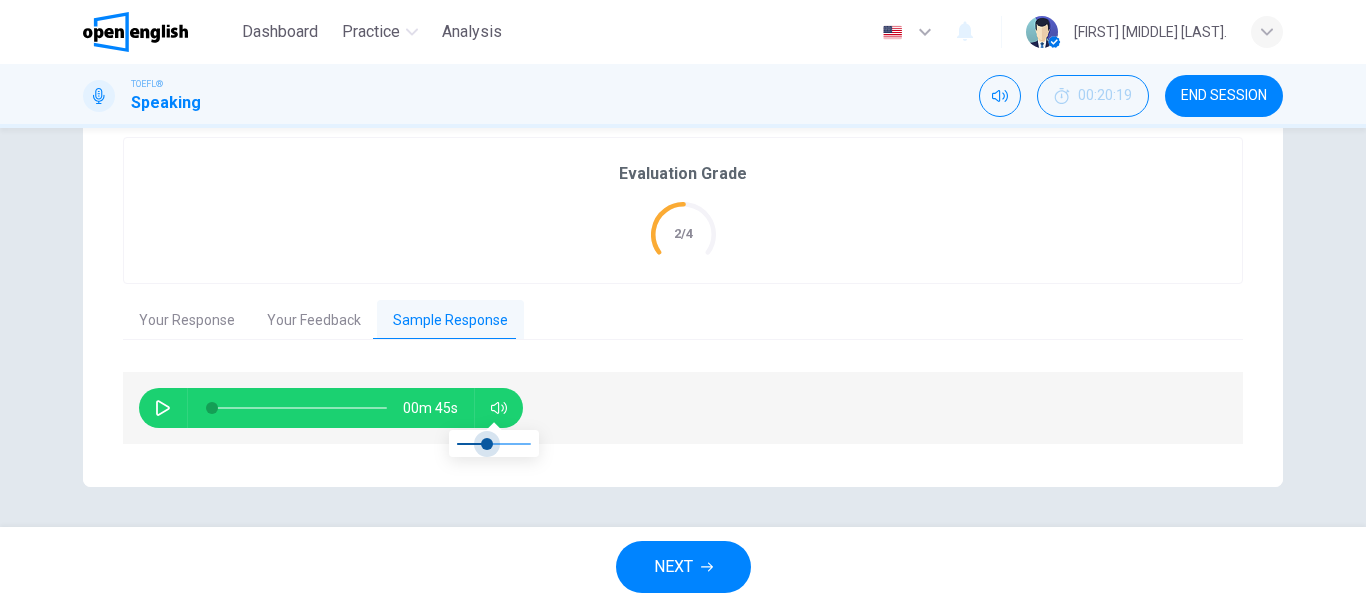 click at bounding box center [494, 444] 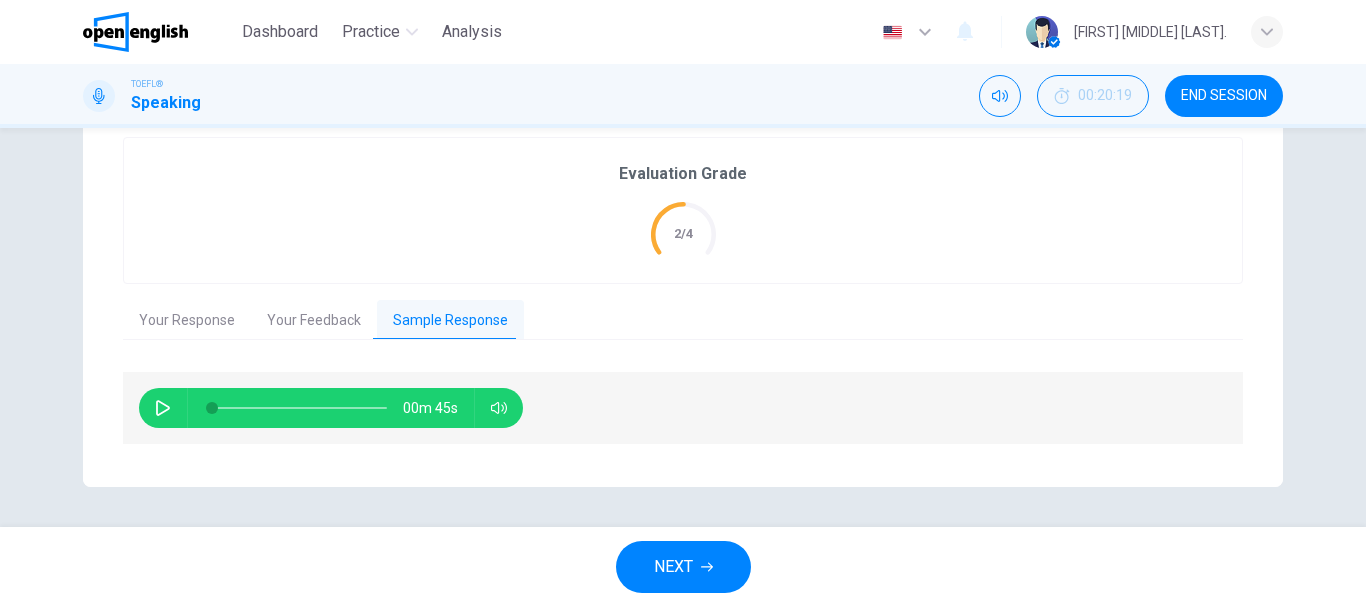 click at bounding box center [163, 408] 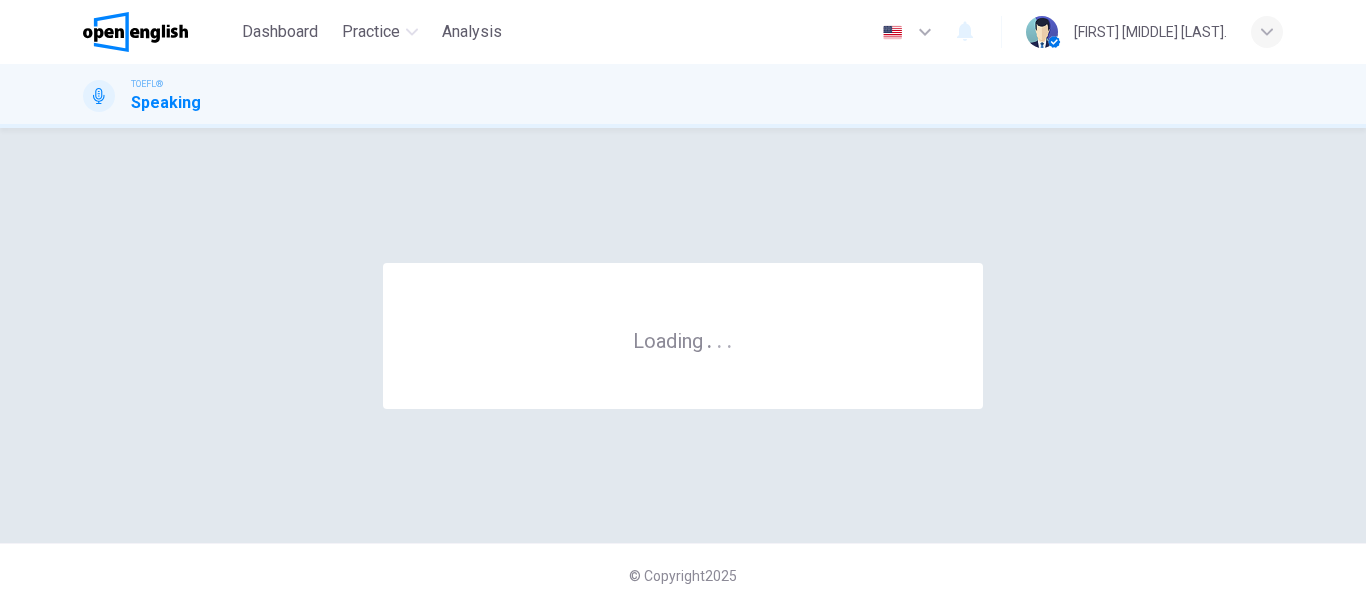 scroll, scrollTop: 0, scrollLeft: 0, axis: both 